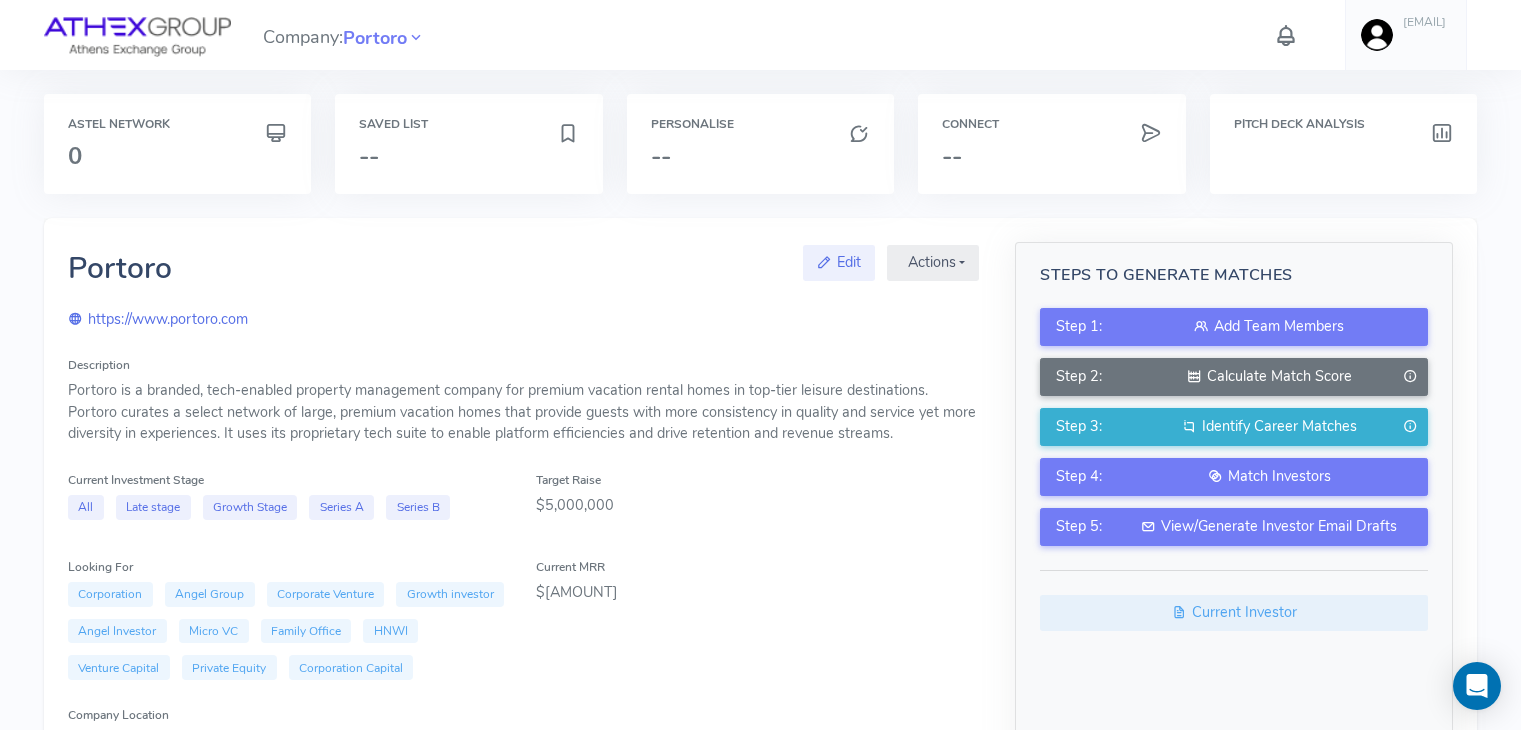 scroll, scrollTop: 0, scrollLeft: 0, axis: both 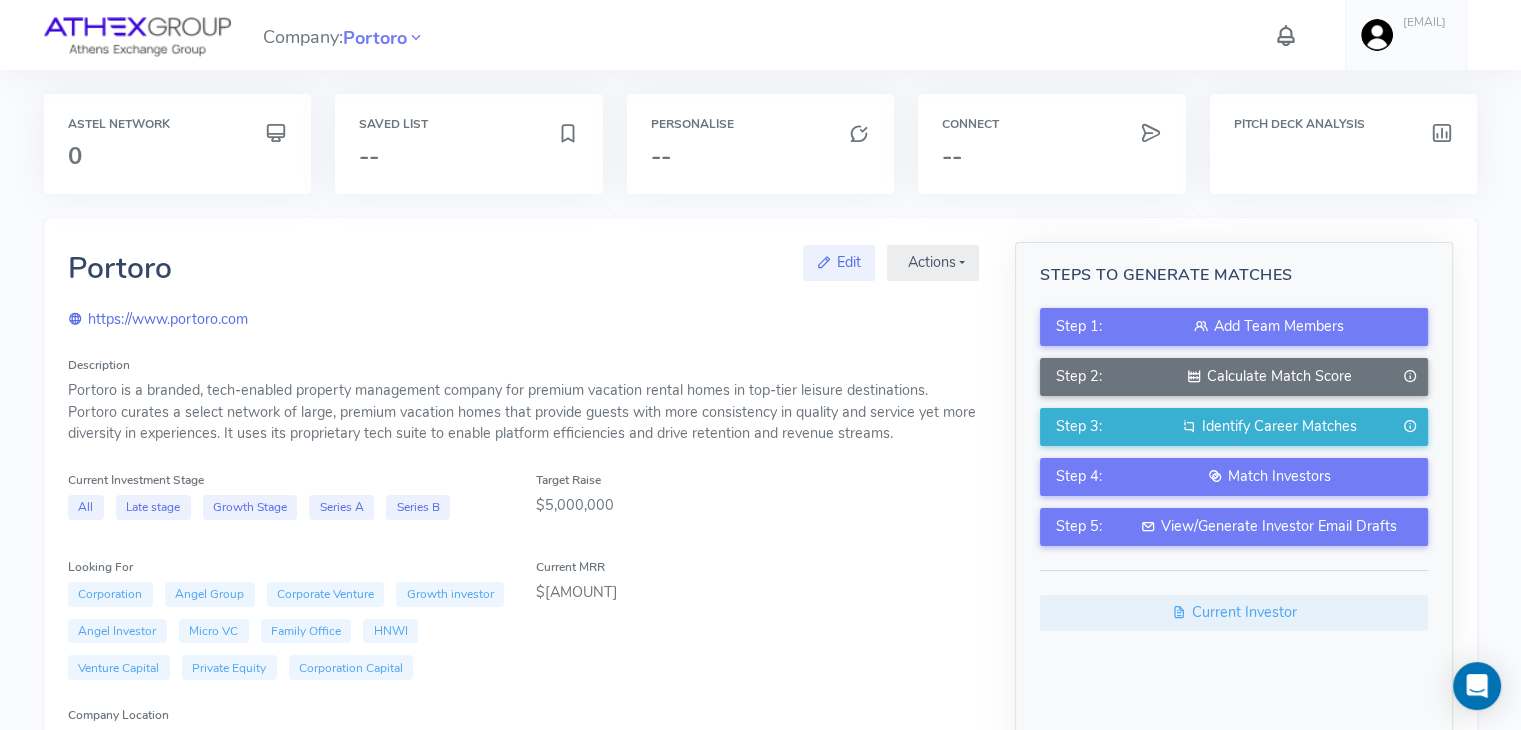 click on "Steps to Generate Matches Step 1: Add Team Members  Step 2: Calculate Match Score  Step 3: Identify Career Matches Step 4: Match Investors  Step 5: View/Generate Investor Email Drafts  Current Investor" at bounding box center (1234, 626) 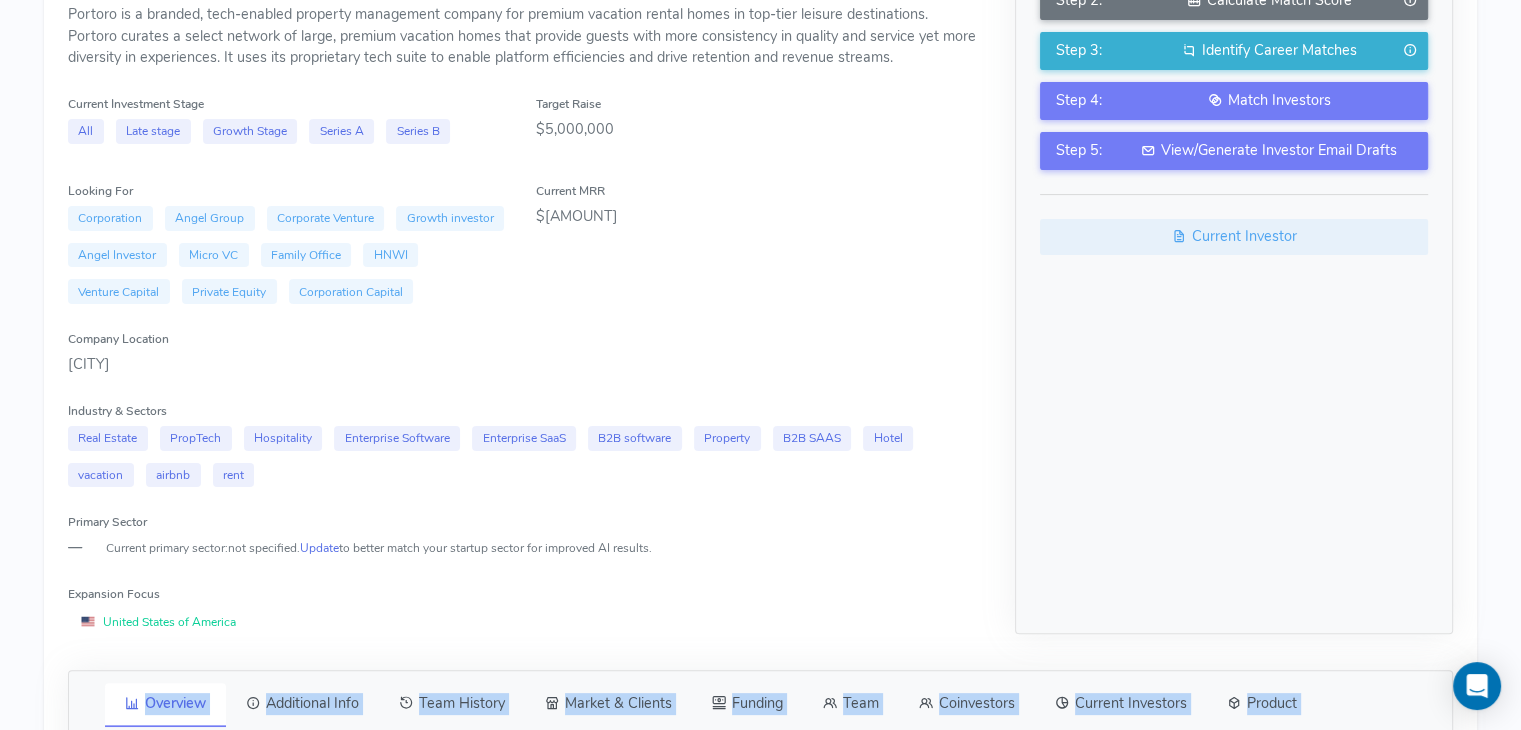 scroll, scrollTop: 512, scrollLeft: 0, axis: vertical 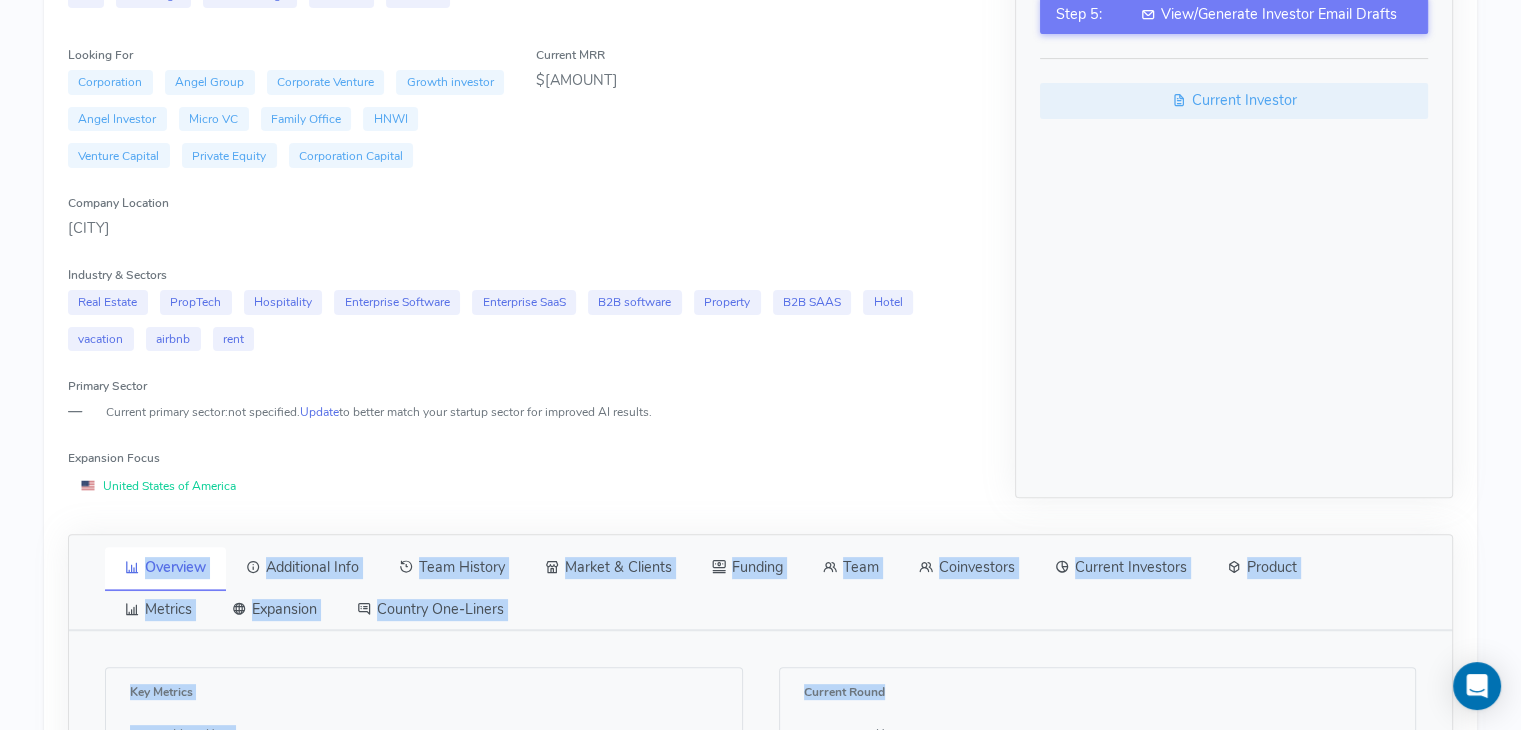 drag, startPoint x: 1046, startPoint y: 657, endPoint x: 1129, endPoint y: 634, distance: 86.127815 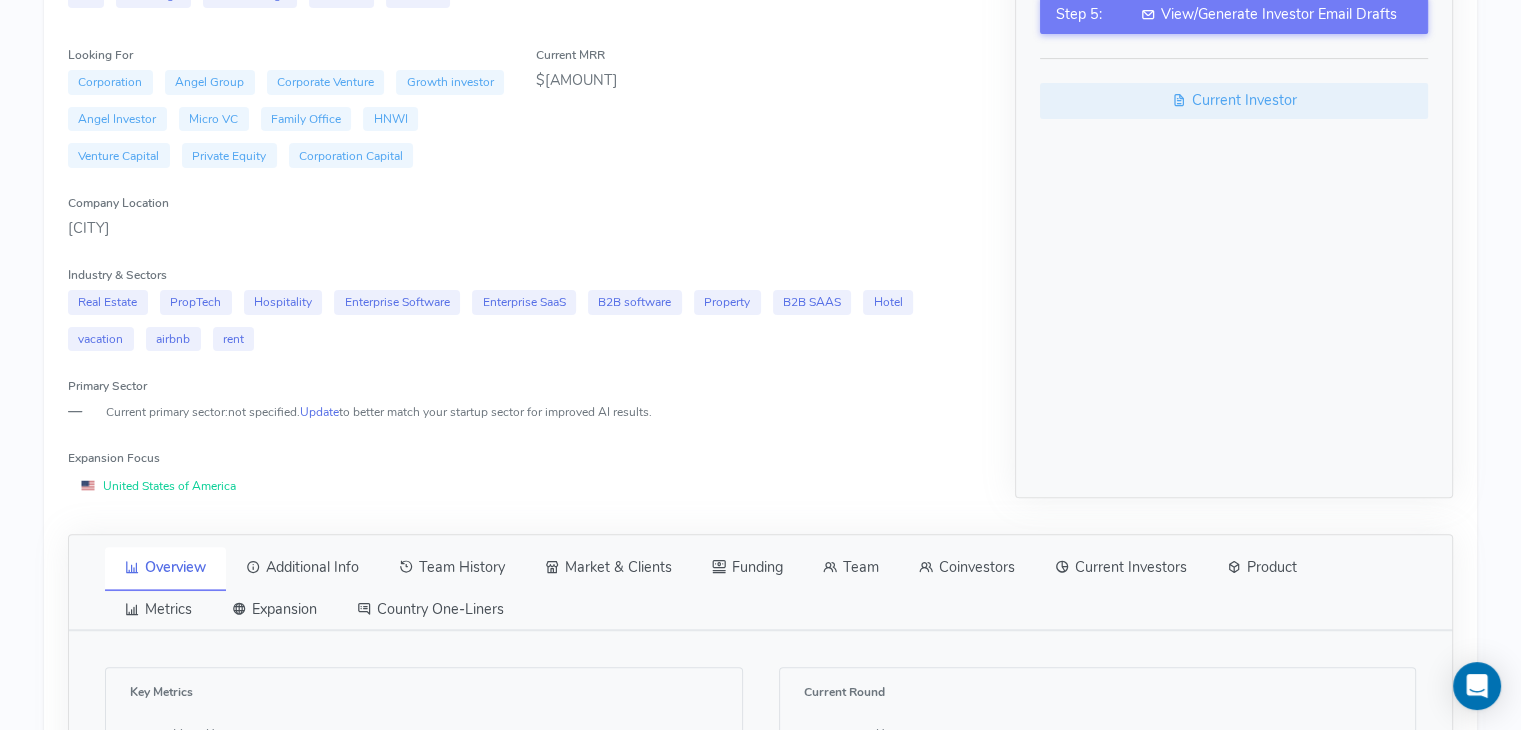 click on "Steps to Generate Matches Step 1: Add Team Members  Step 2: Calculate Match Score  Step 3: Identify Career Matches Step 4: Match Investors  Step 5: View/Generate Investor Email Drafts  Current Investor" at bounding box center [1234, 114] 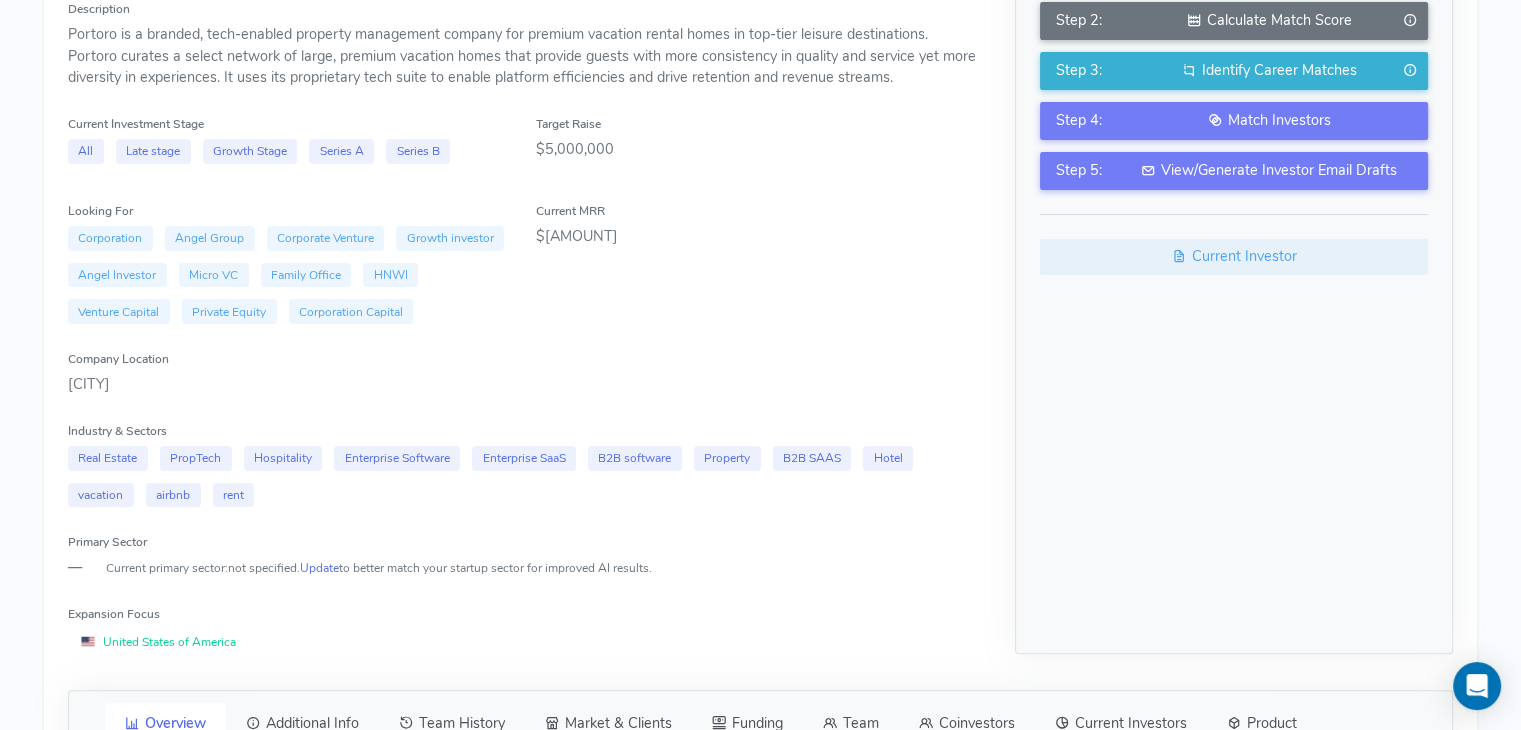 scroll, scrollTop: 0, scrollLeft: 0, axis: both 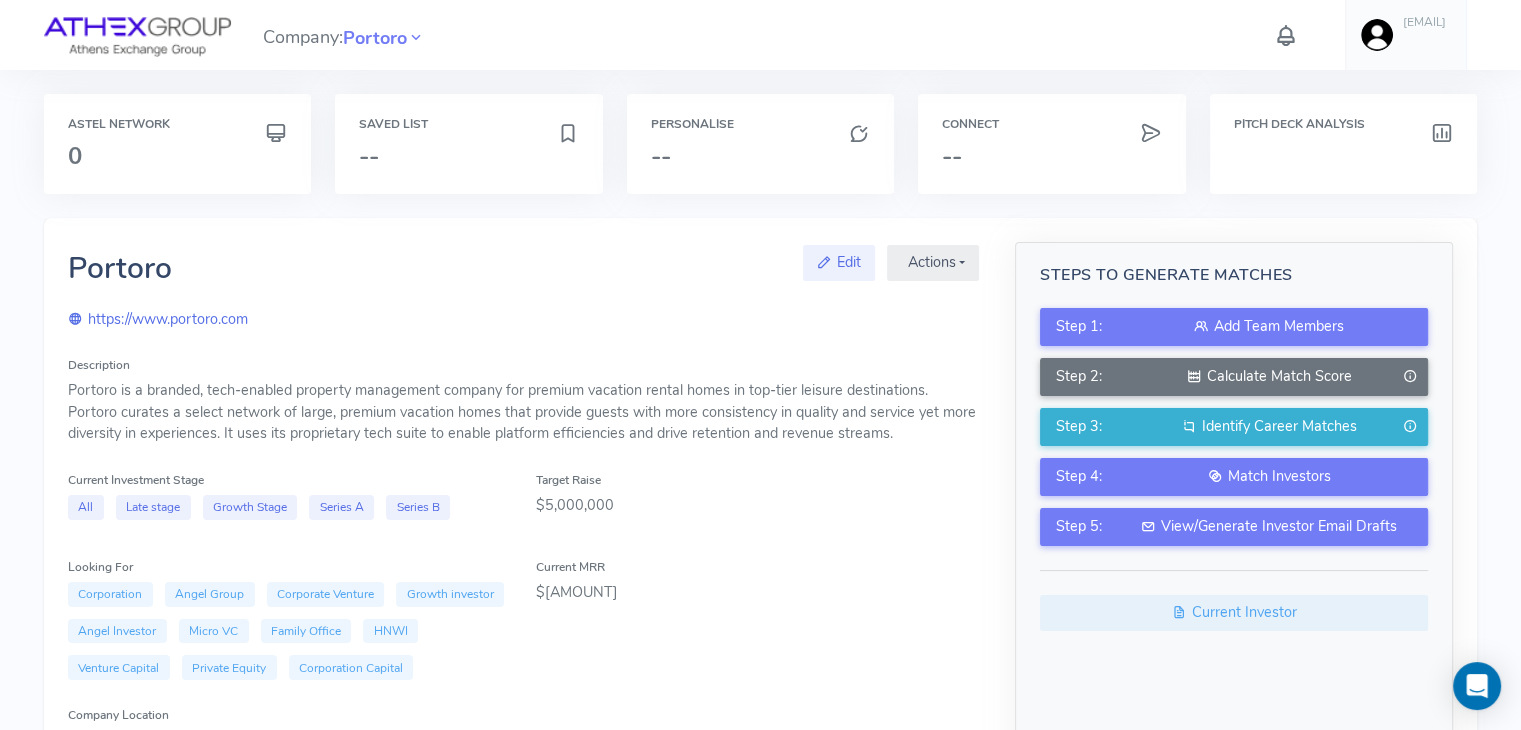 click on "[EMAIL]" at bounding box center [1424, 22] 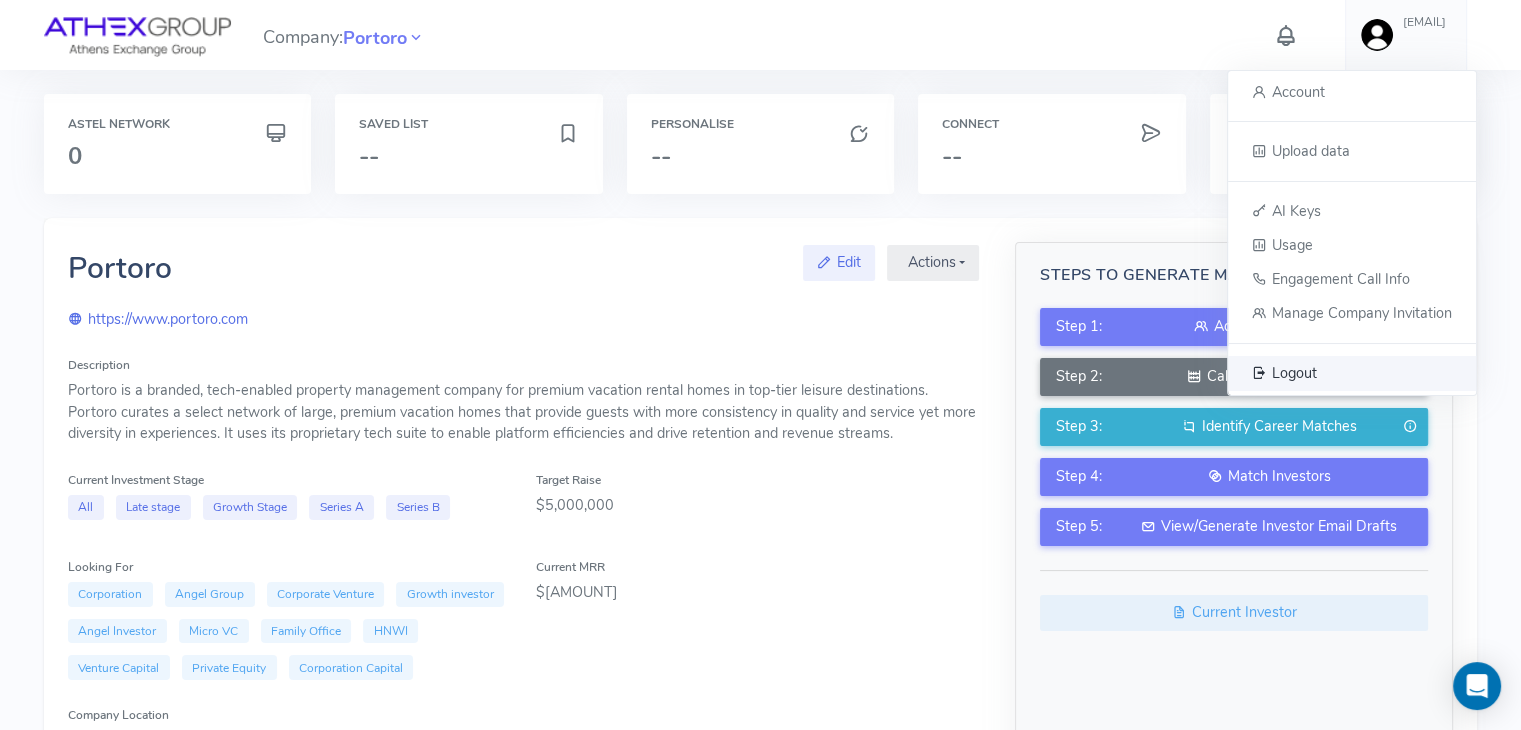 click on "Logout" at bounding box center [1294, 372] 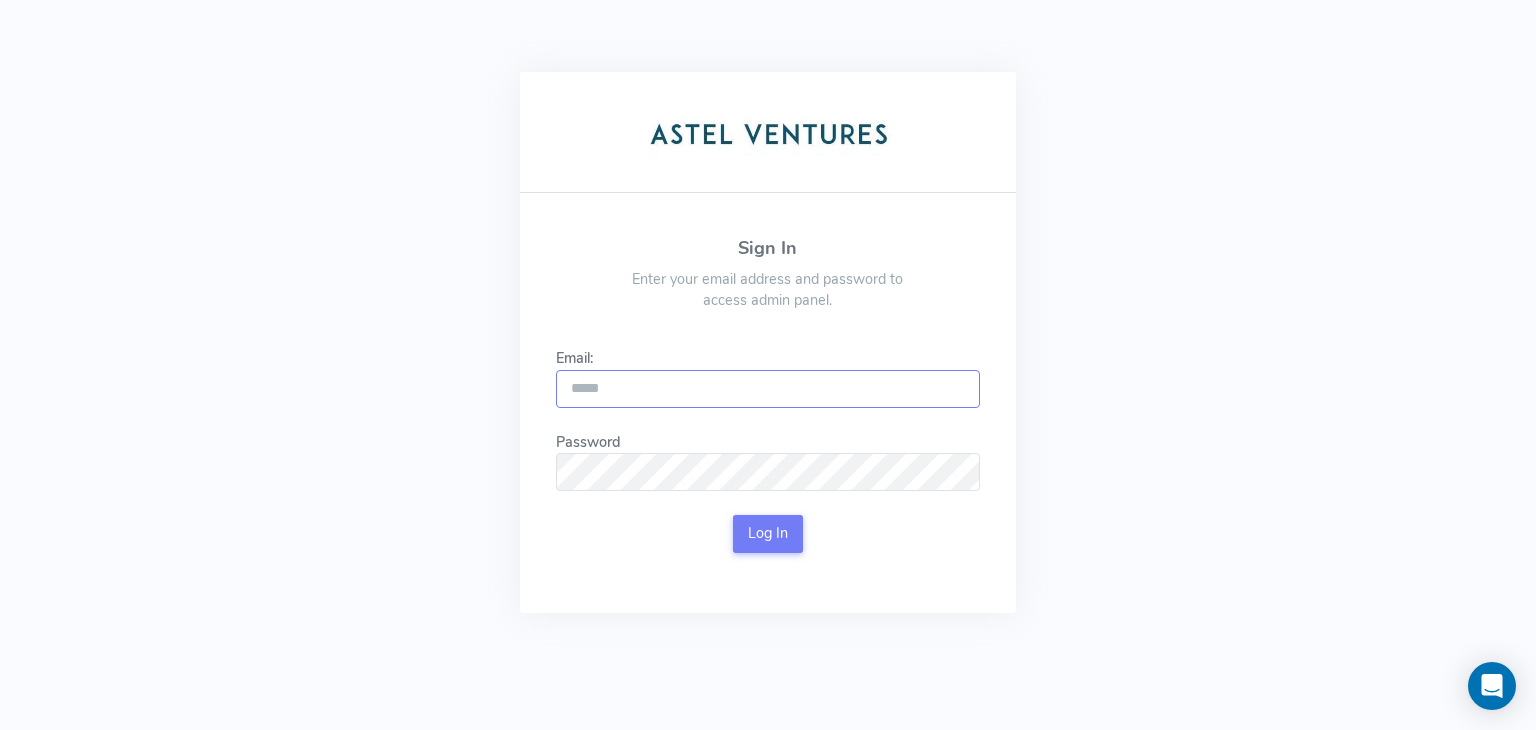 click on "Email:" at bounding box center [768, 389] 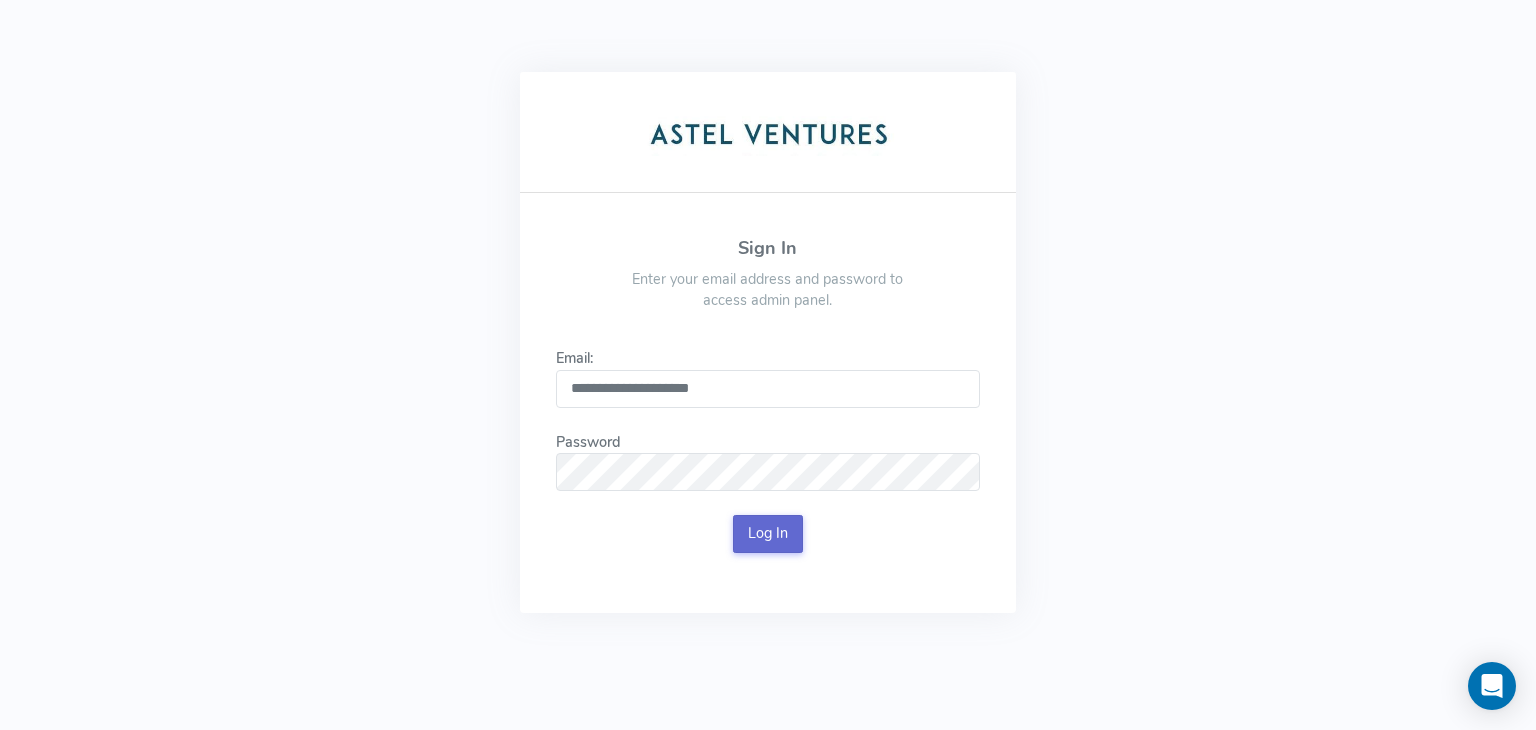 click on "Log In" at bounding box center [768, 534] 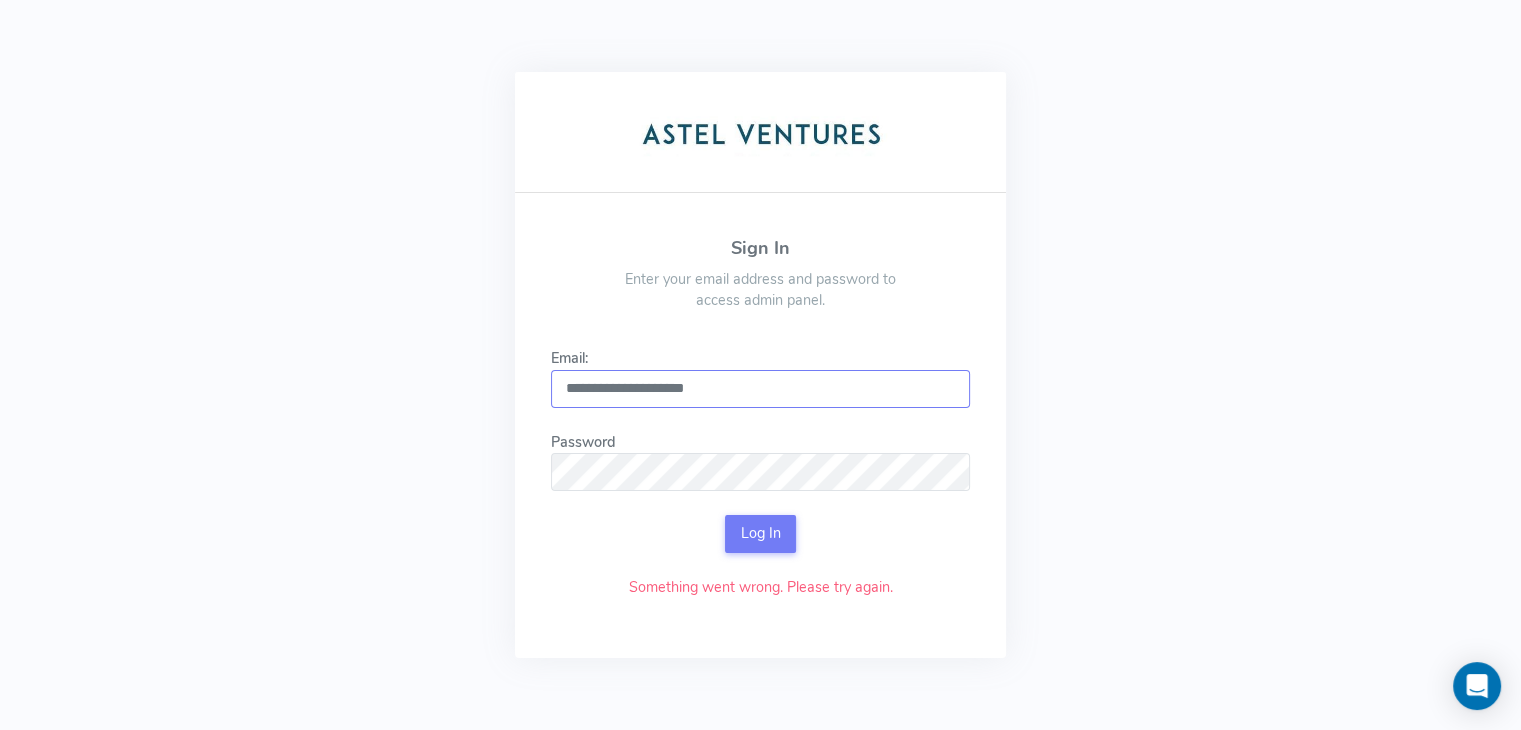 click on "**********" at bounding box center (760, 389) 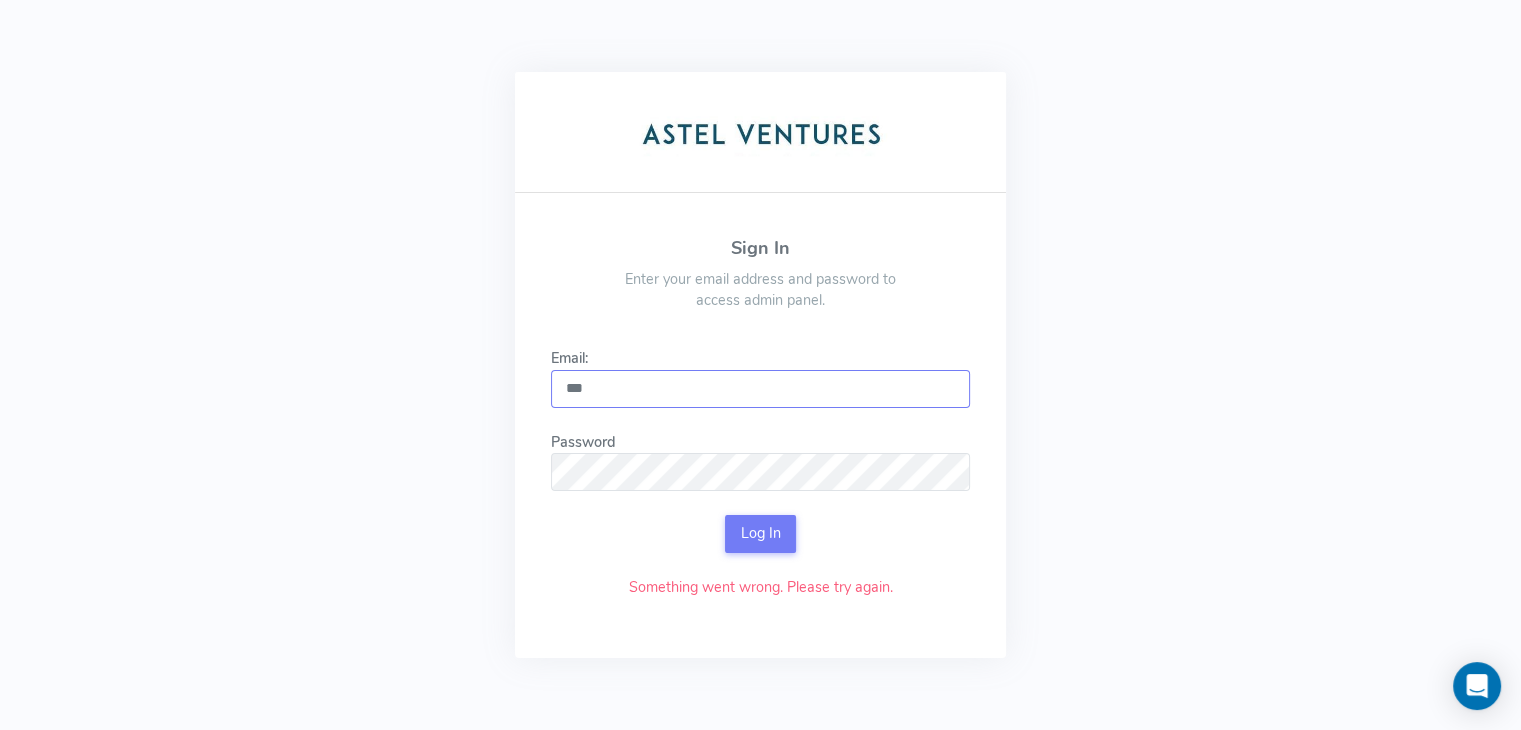 type on "**********" 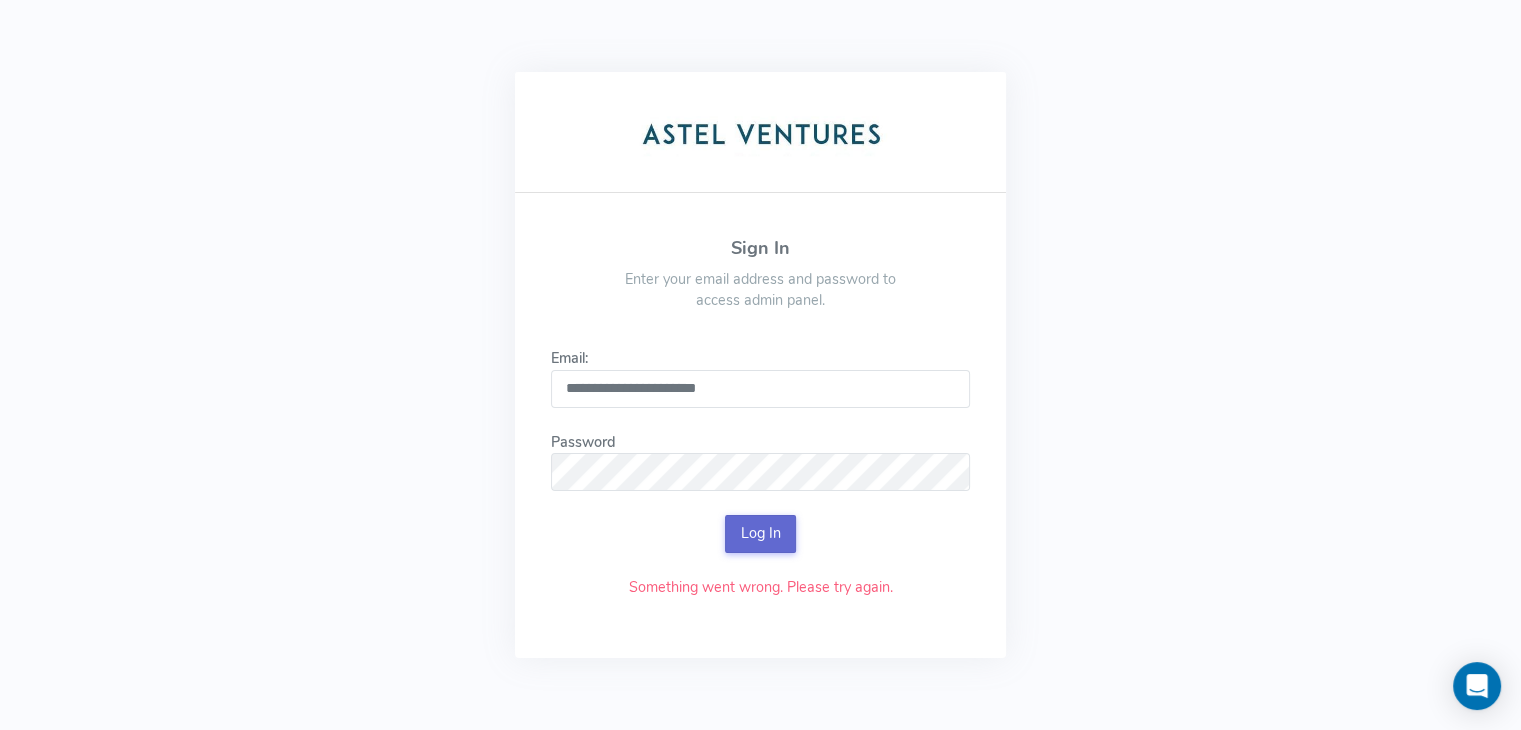 click on "Log In" at bounding box center [760, 534] 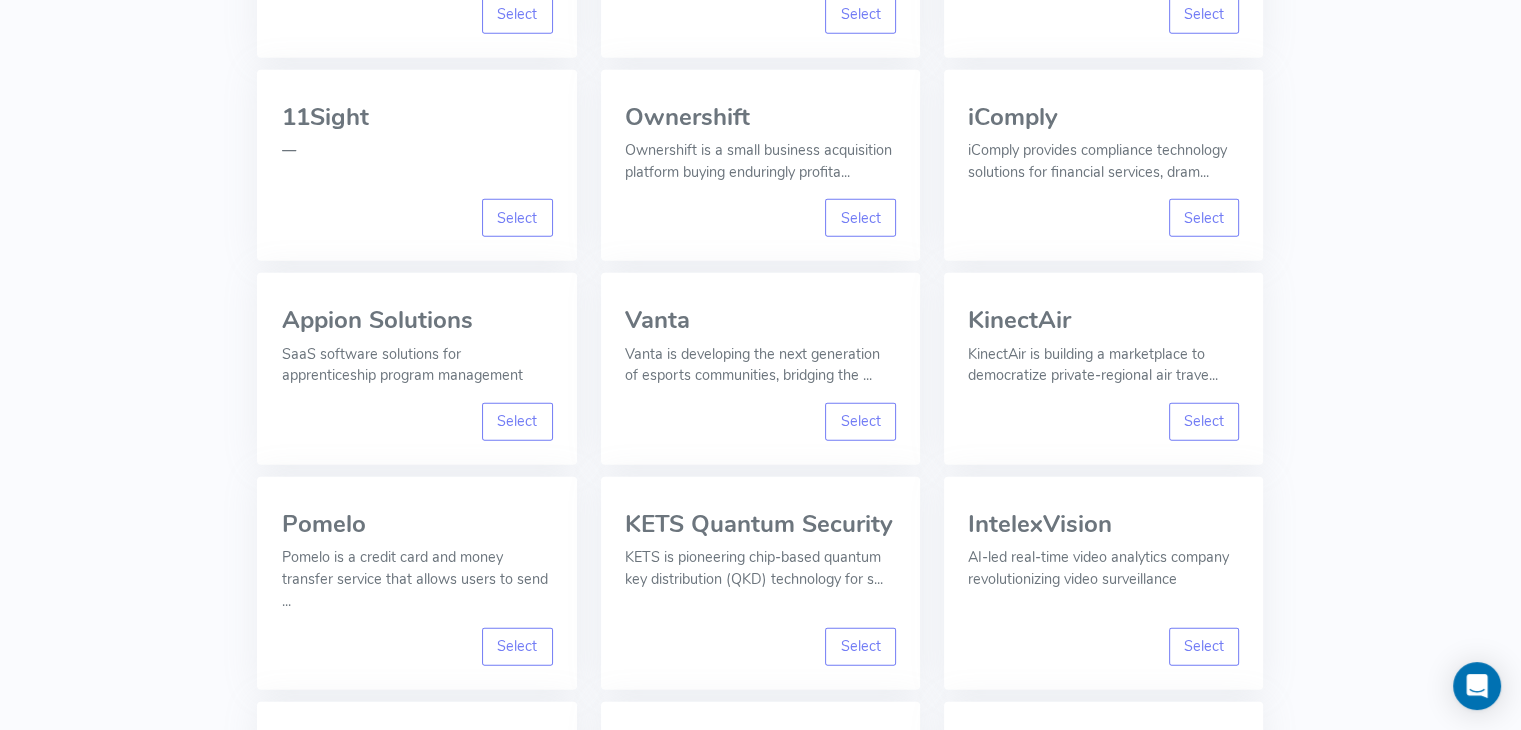 scroll, scrollTop: 6257, scrollLeft: 0, axis: vertical 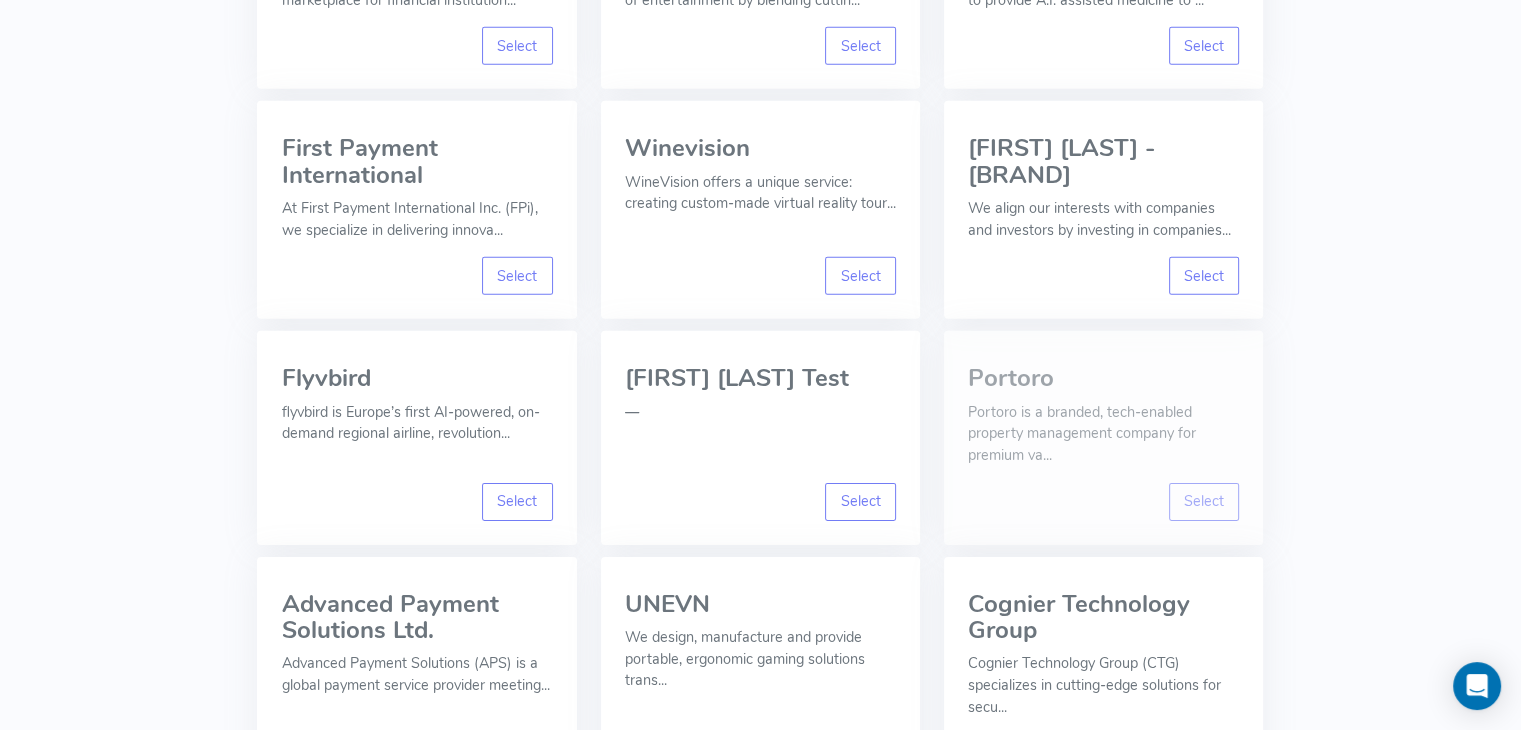 click on "Portoro is a branded, tech-enabled property management company for premium va..." at bounding box center [1103, 434] 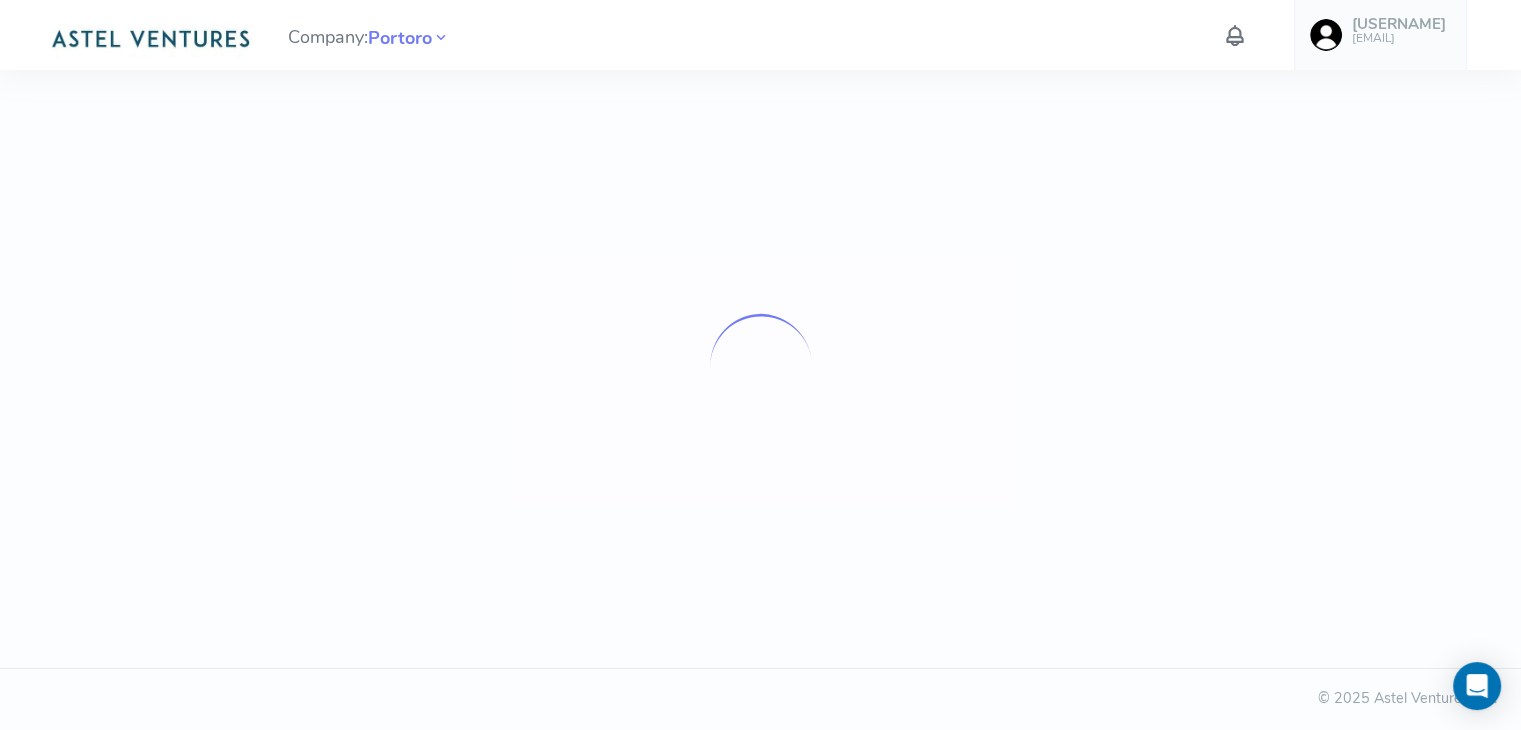 scroll, scrollTop: 0, scrollLeft: 0, axis: both 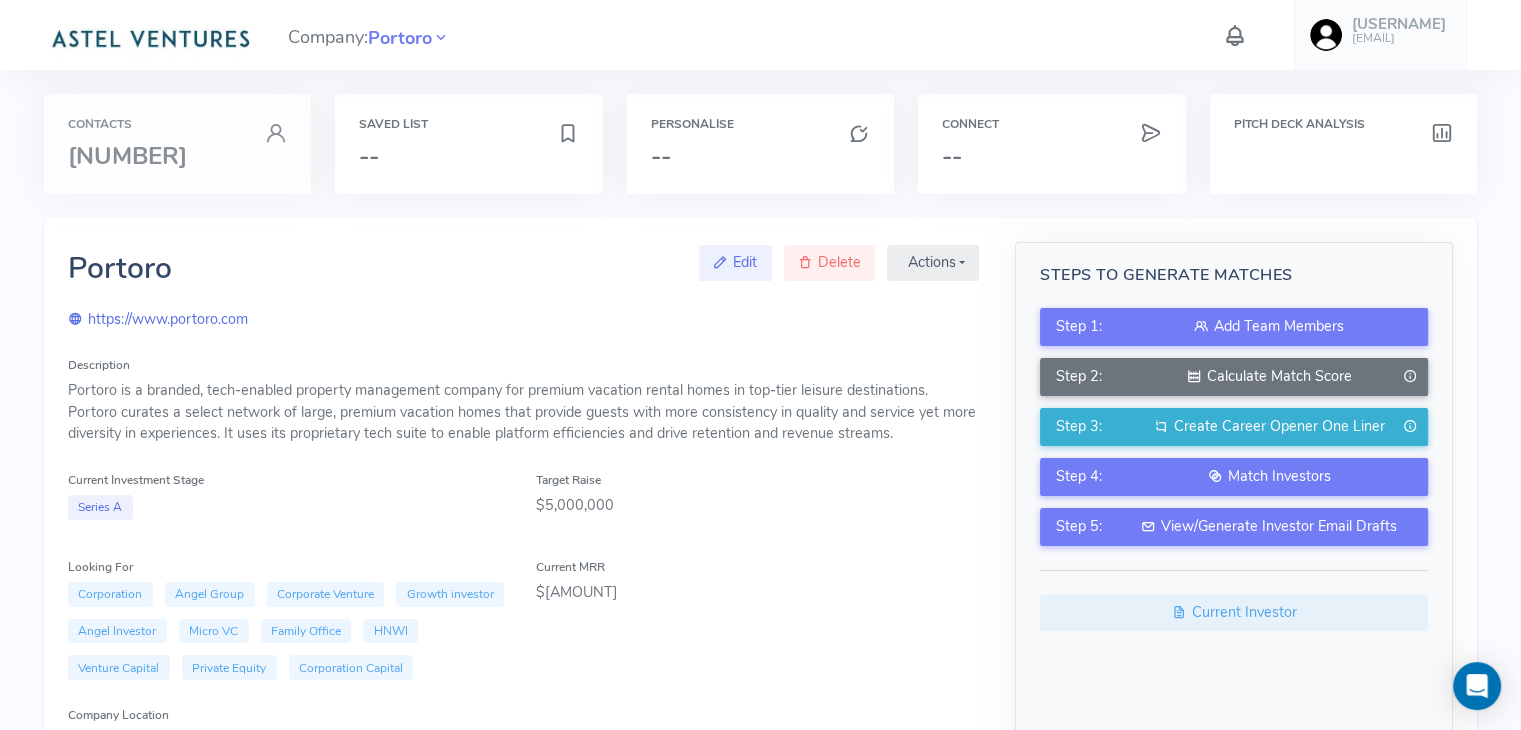 click on "[NUMBER]" at bounding box center (177, 156) 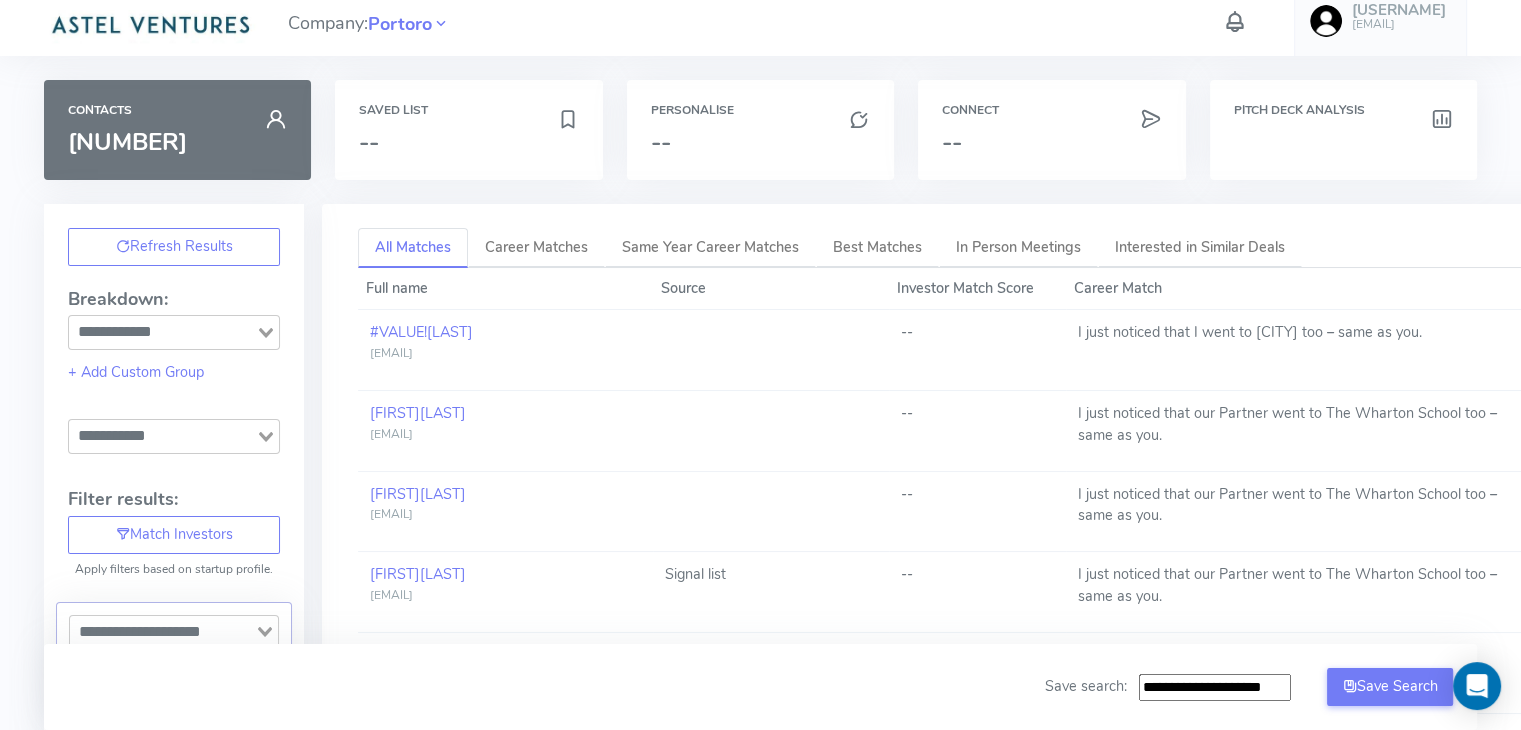 scroll, scrollTop: 0, scrollLeft: 0, axis: both 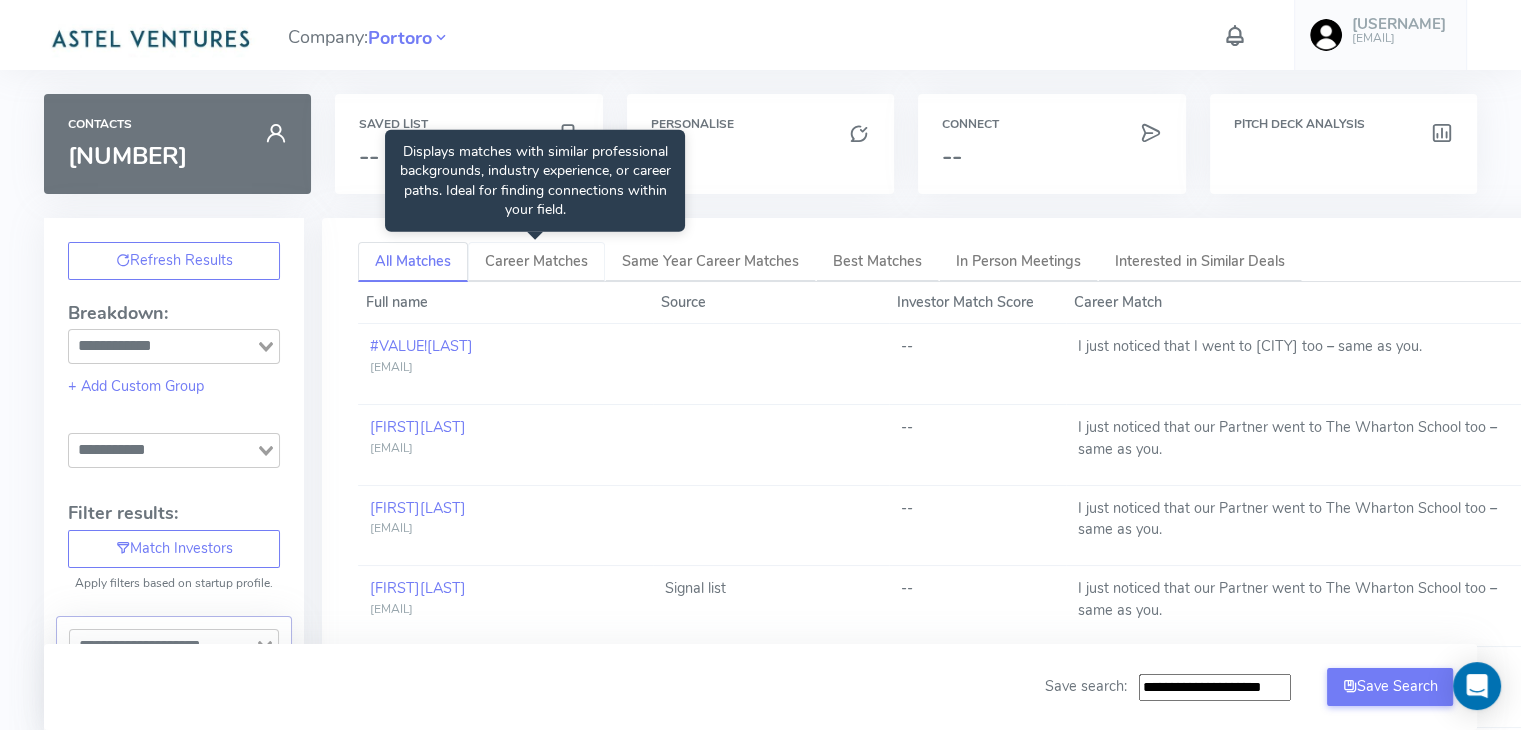 click on "Career Matches" at bounding box center (536, 262) 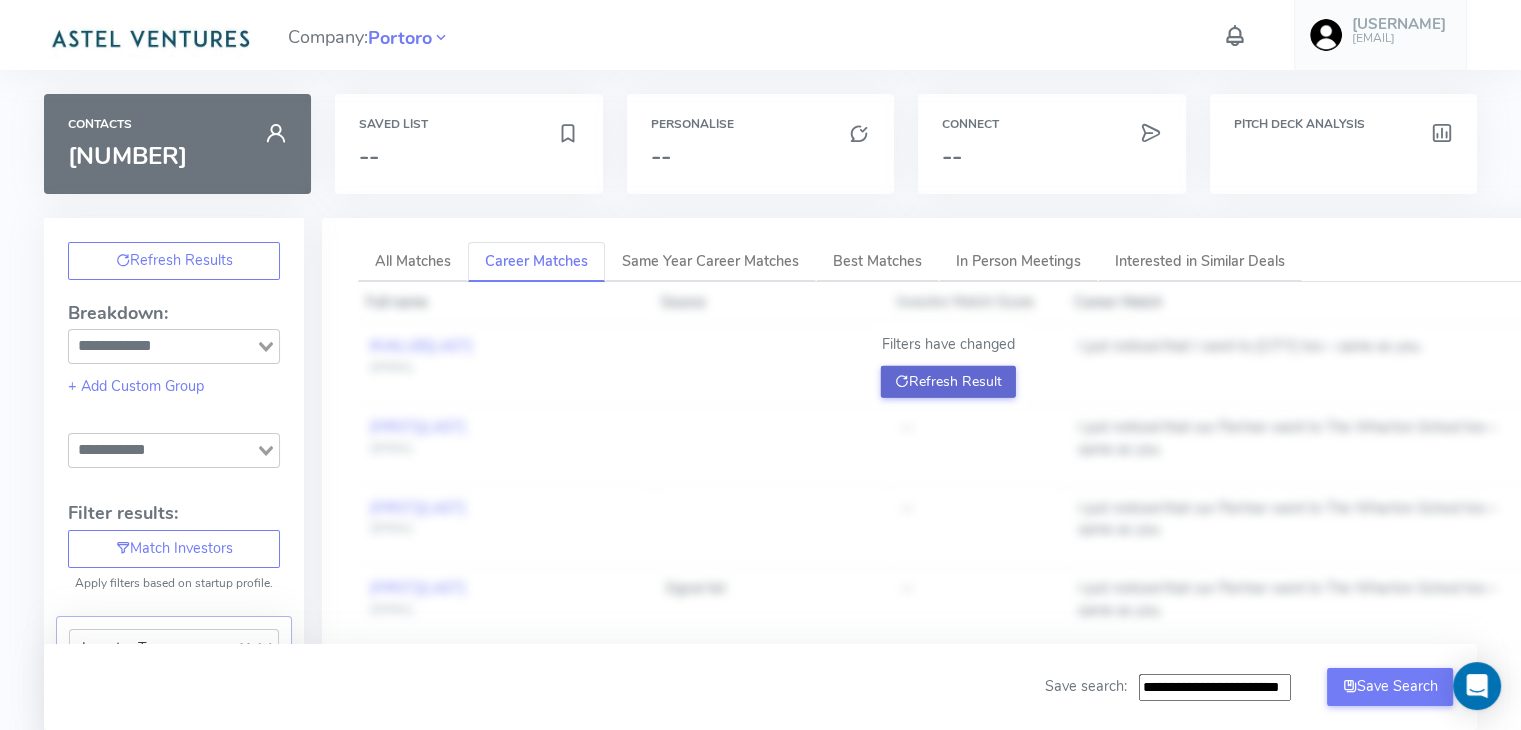 click at bounding box center (902, 381) 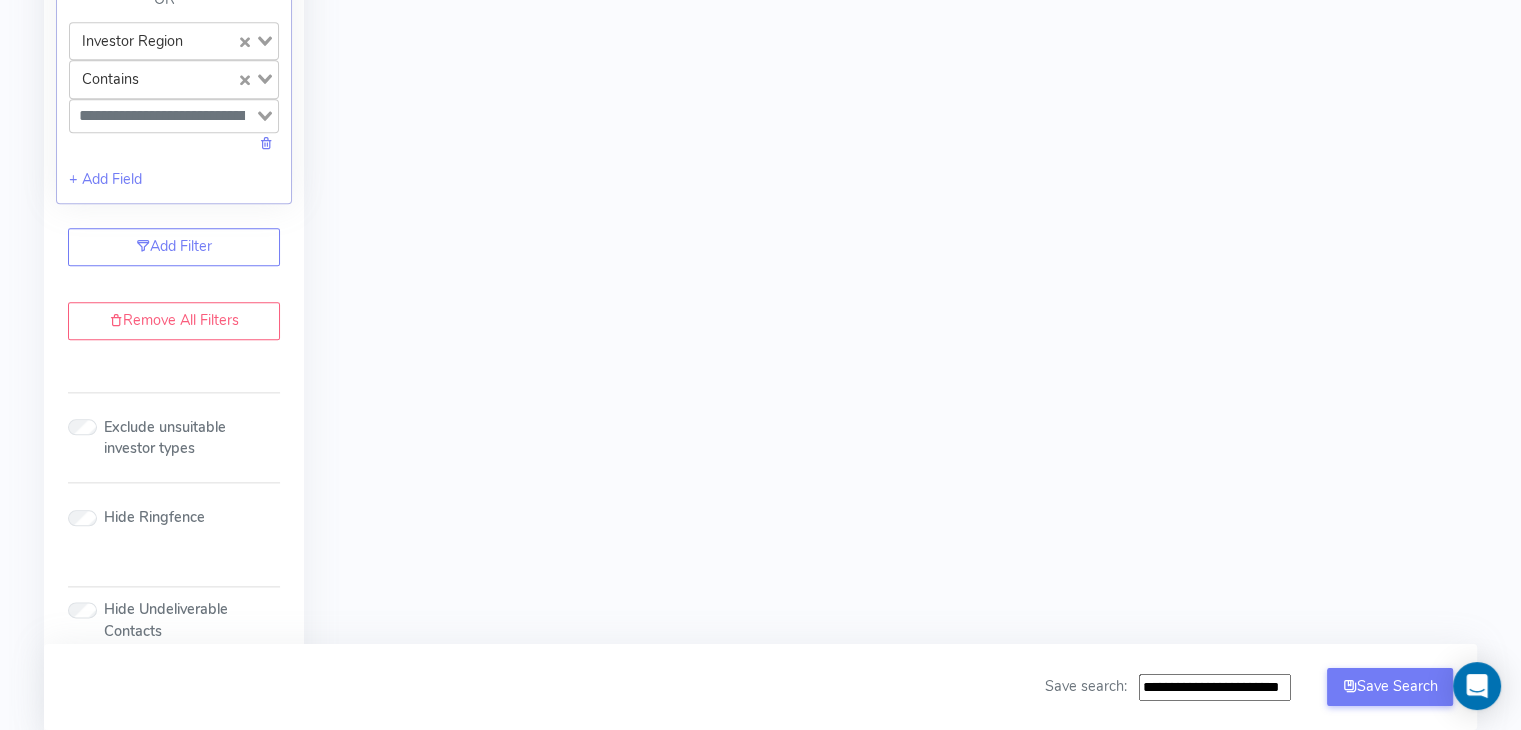 scroll, scrollTop: 2479, scrollLeft: 0, axis: vertical 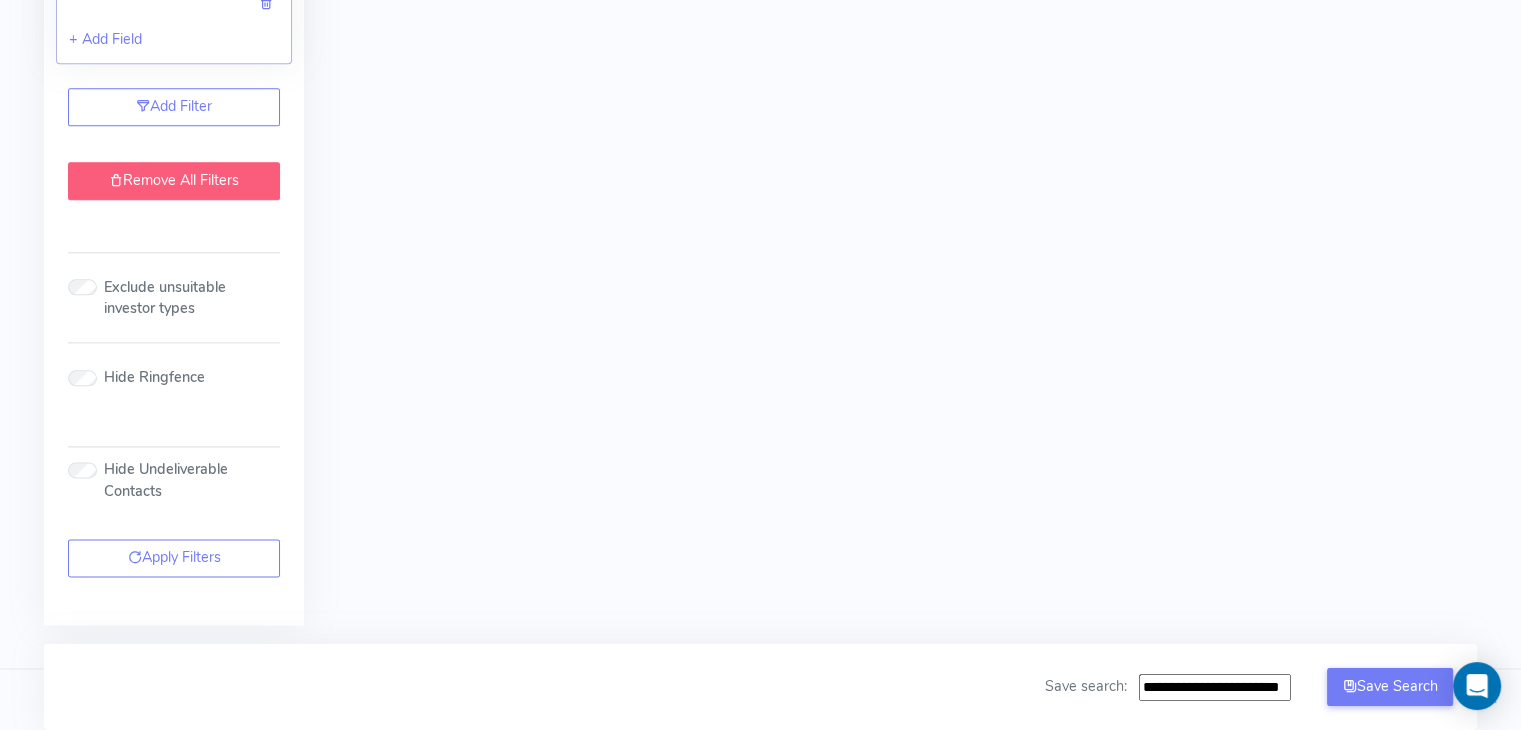 click on "Remove All Filters" at bounding box center [174, 181] 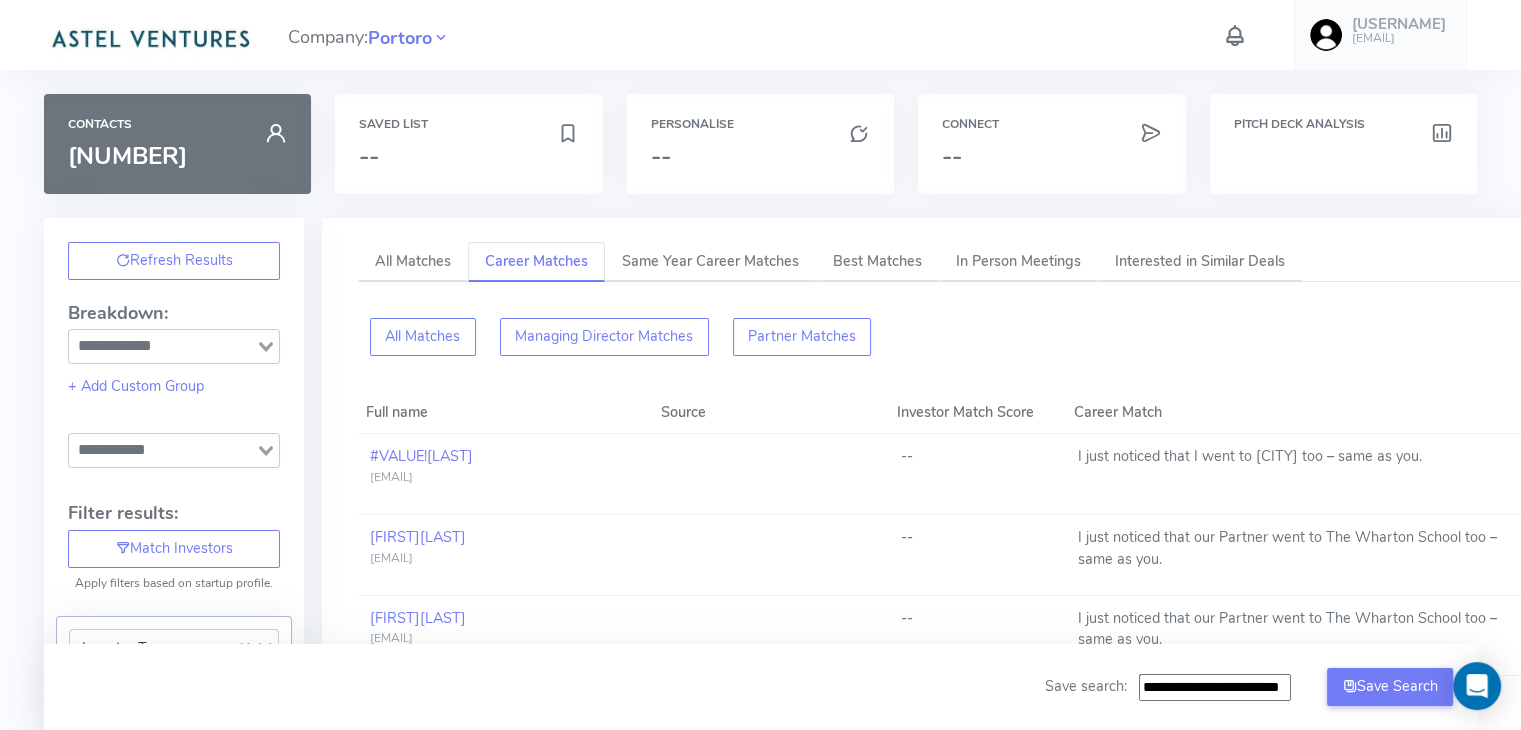 scroll, scrollTop: 0, scrollLeft: 0, axis: both 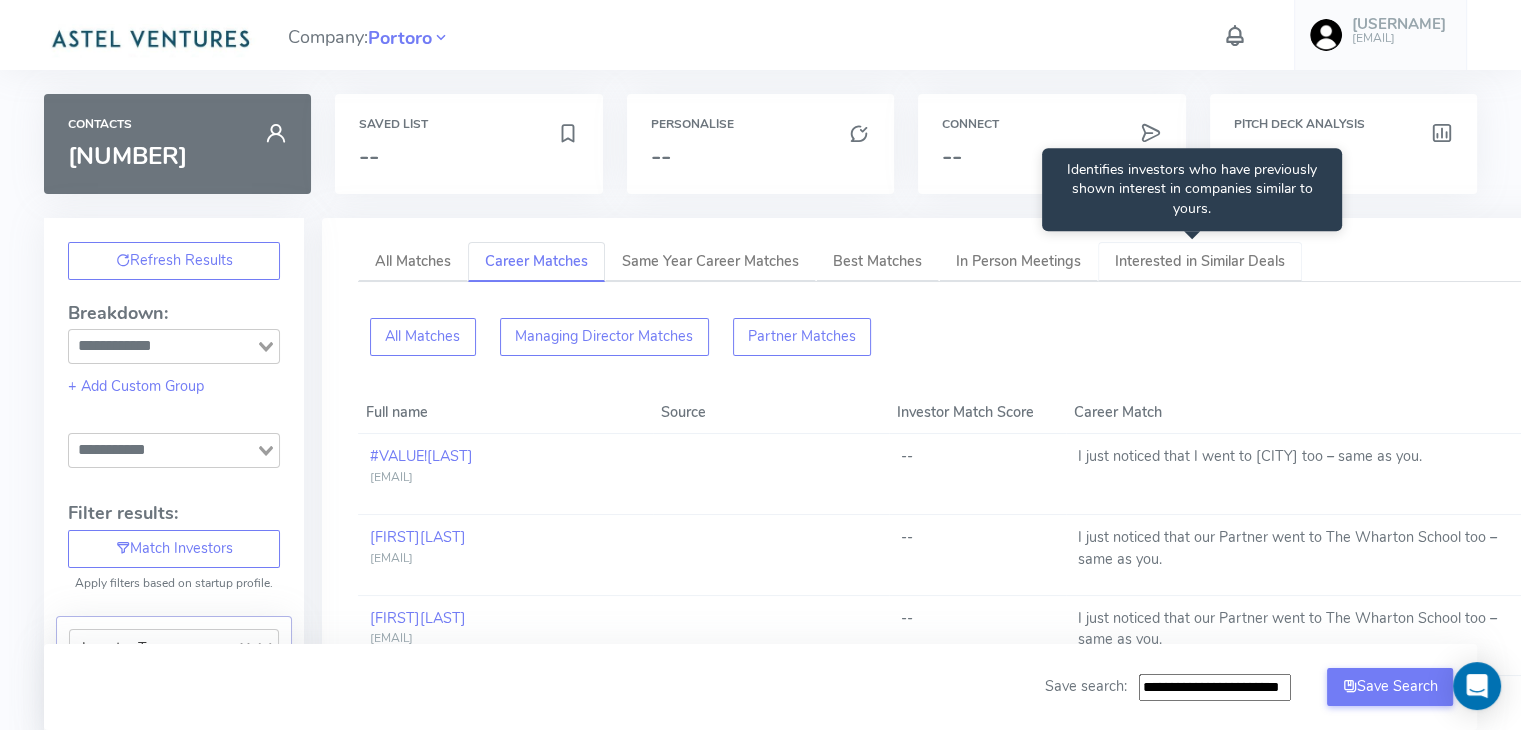 click on "Interested in Similar Deals" at bounding box center [1200, 262] 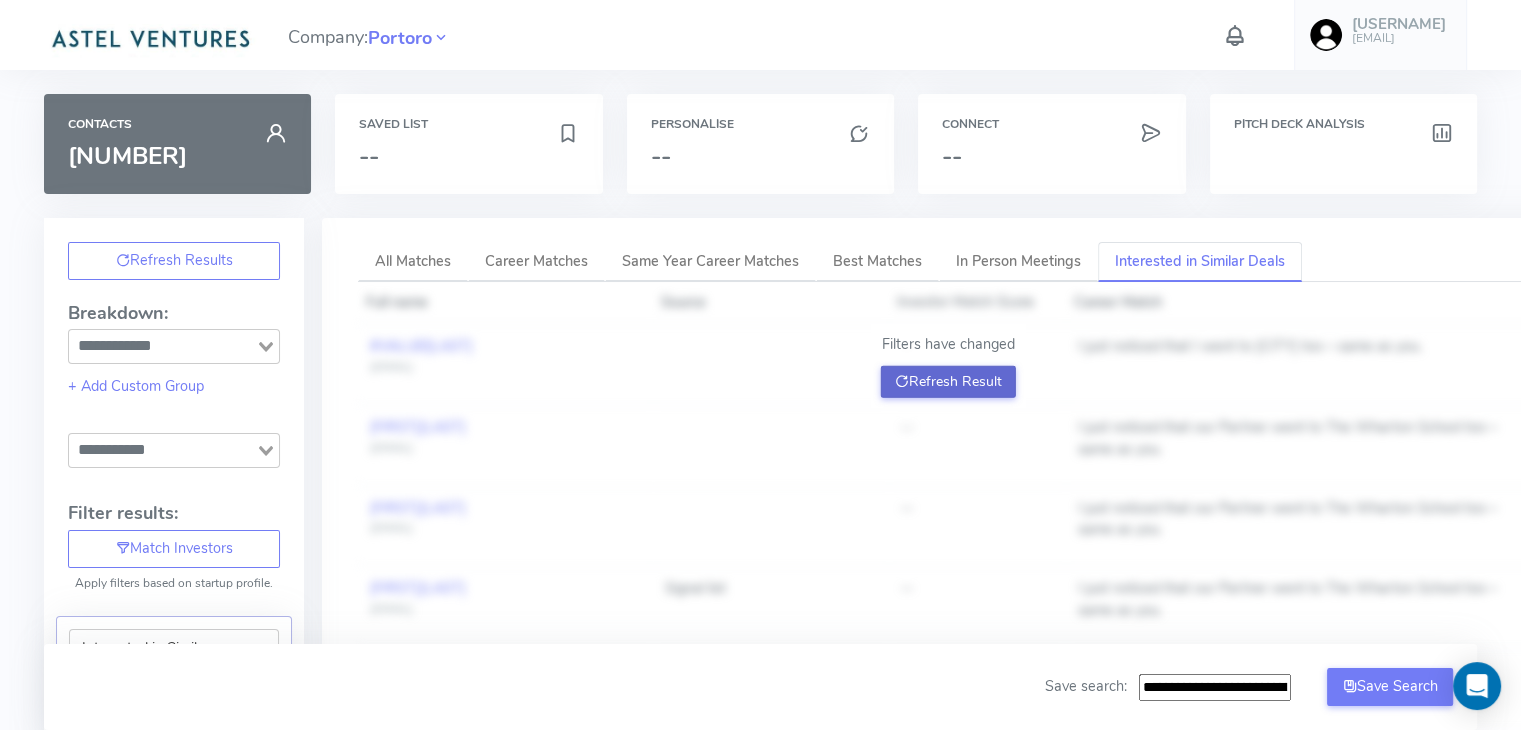 click on "Refresh Result" 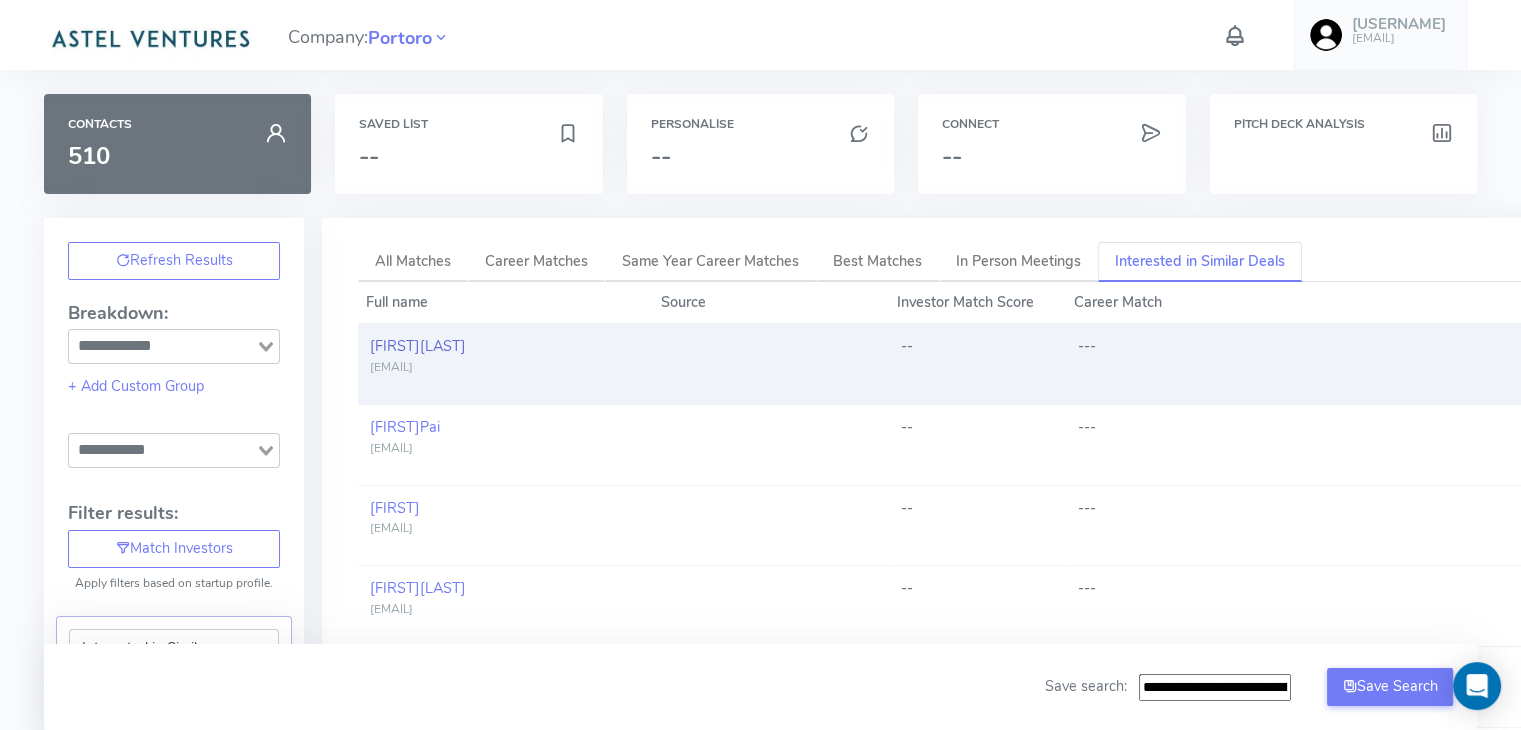 click on "[FIRST] [LAST]" at bounding box center (418, 346) 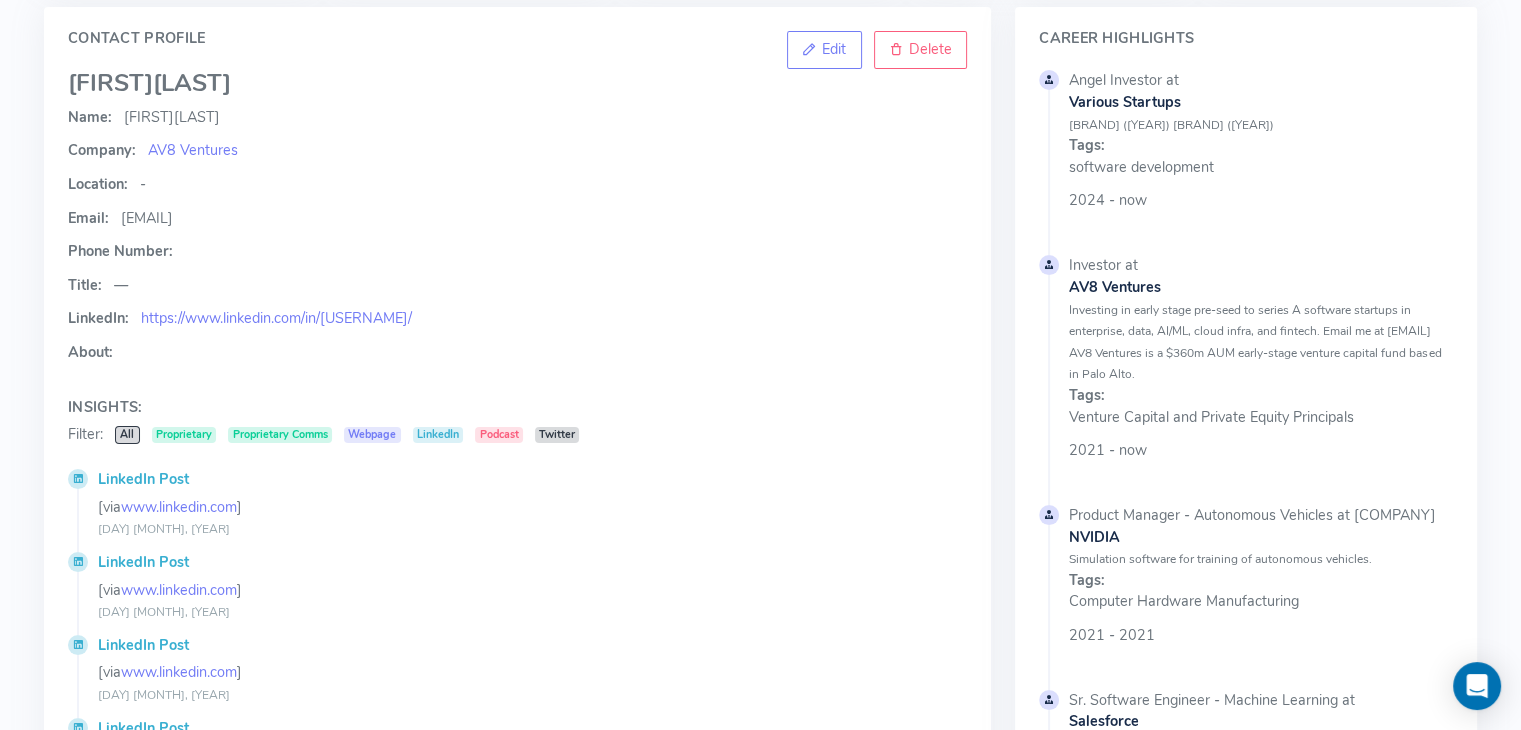 scroll, scrollTop: 104, scrollLeft: 0, axis: vertical 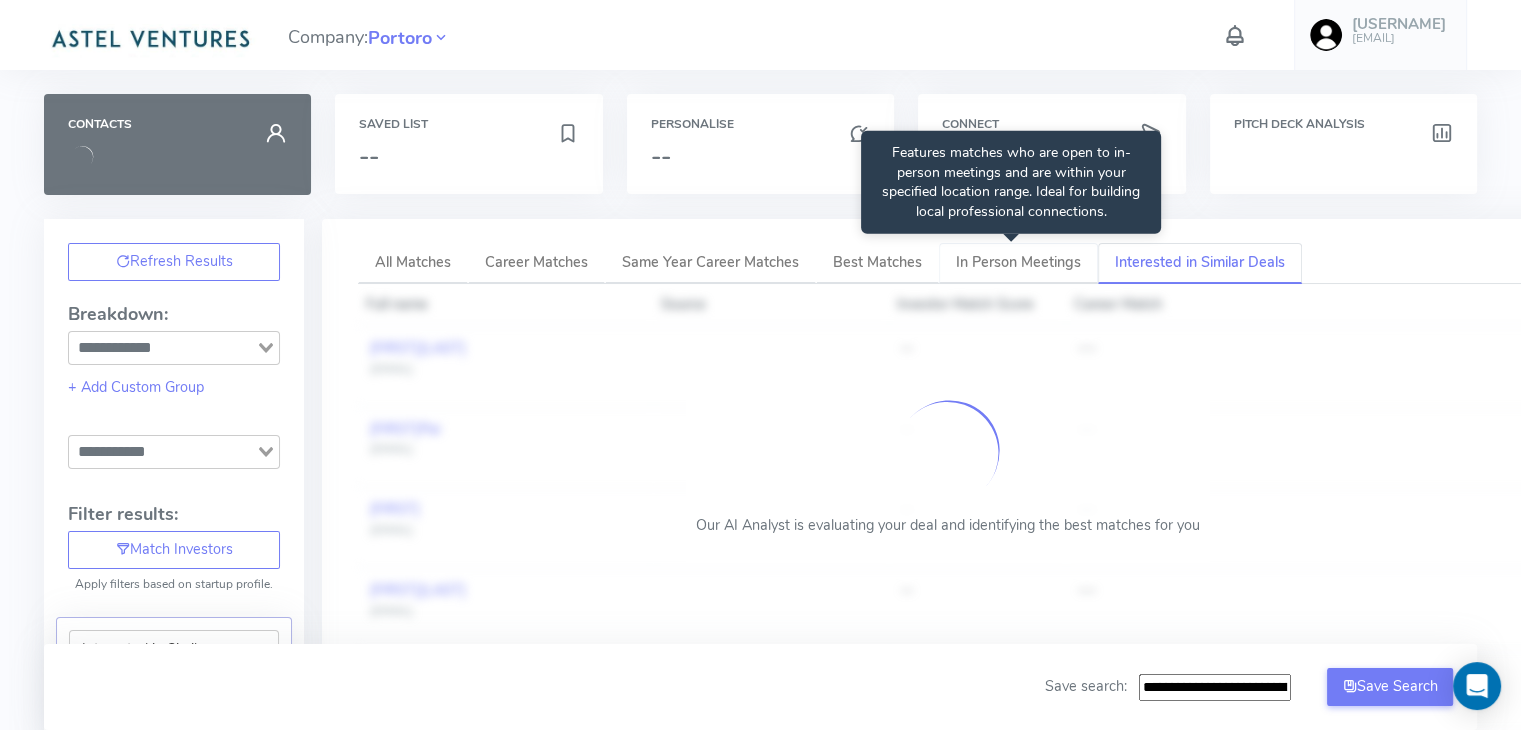 click on "In Person Meetings" at bounding box center [1018, 263] 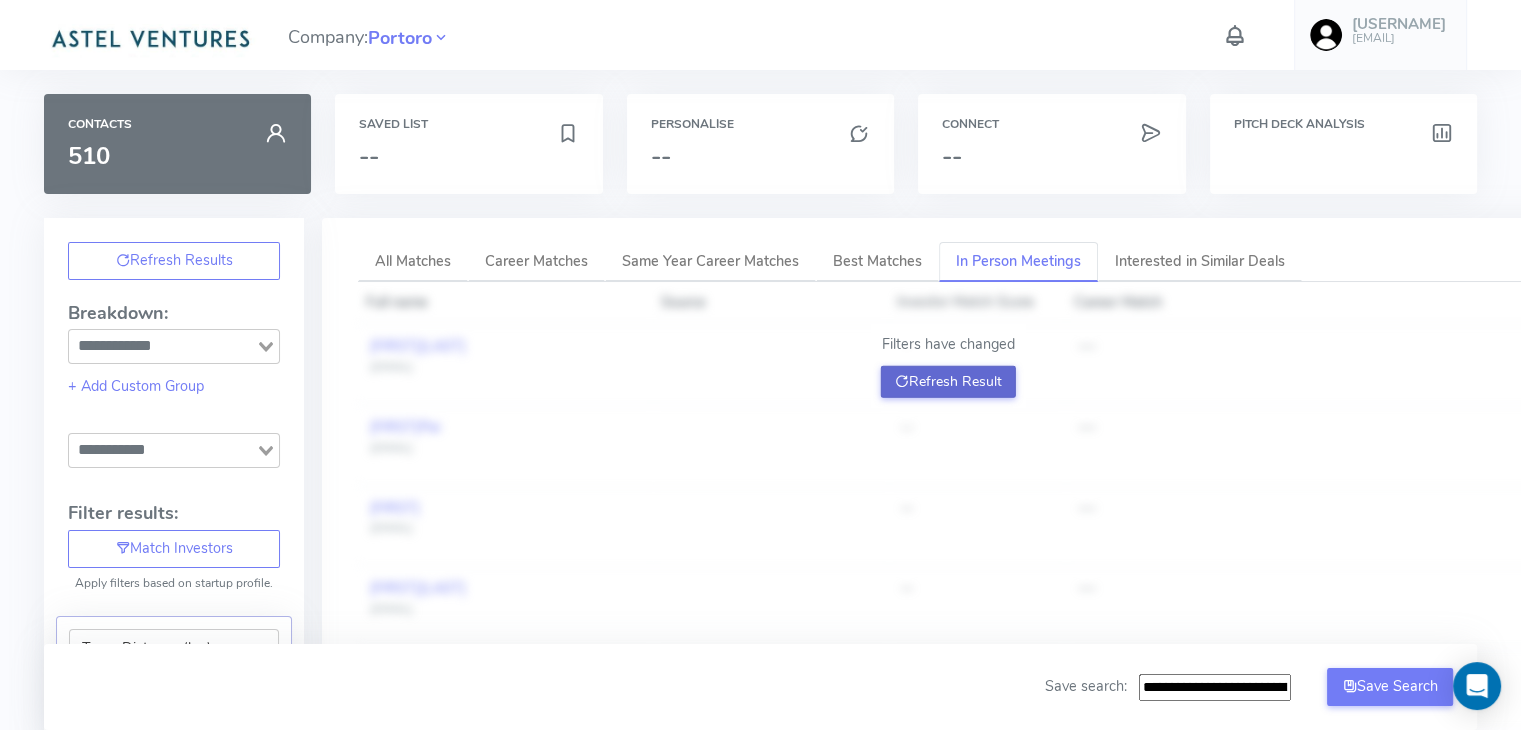 click on "Refresh Result" 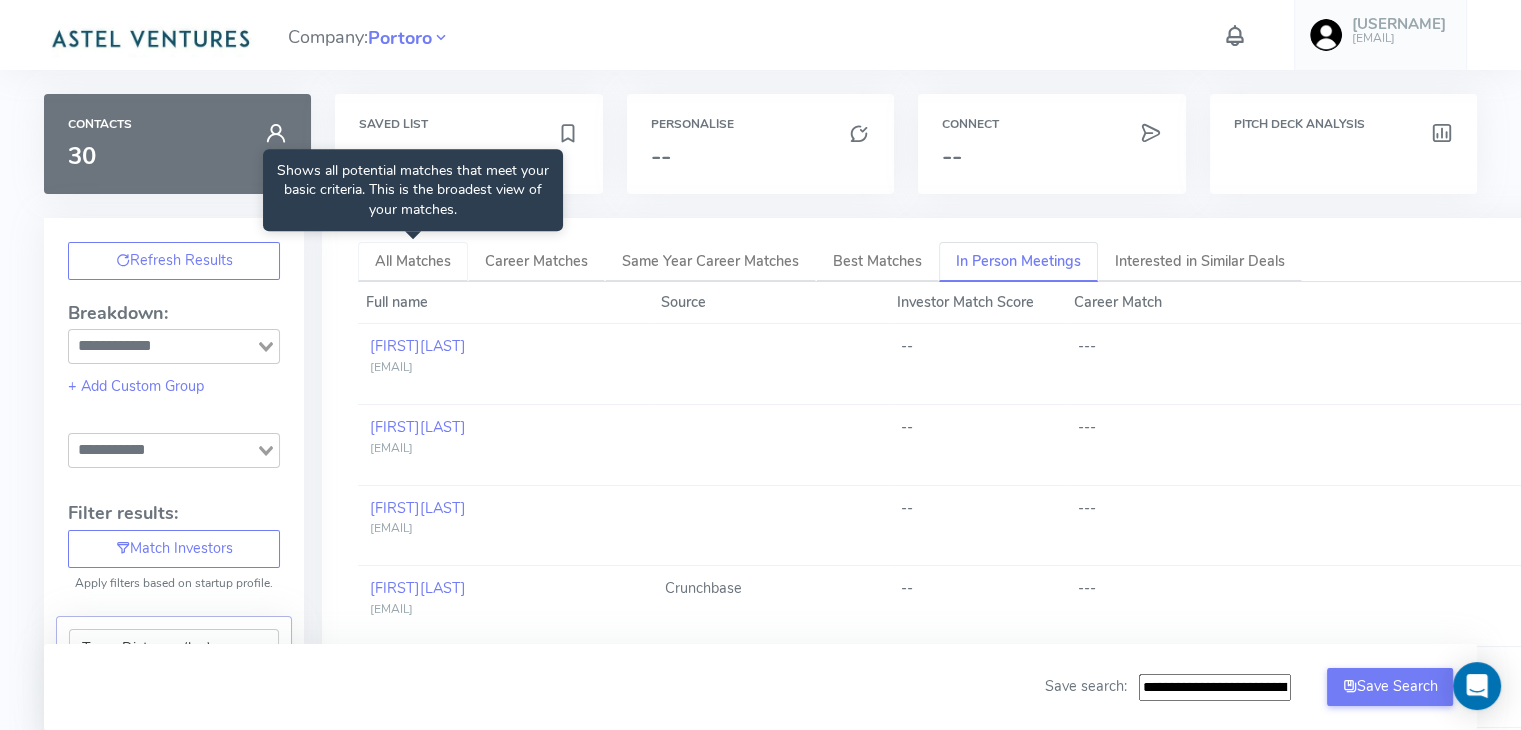 click on "All Matches" at bounding box center (413, 262) 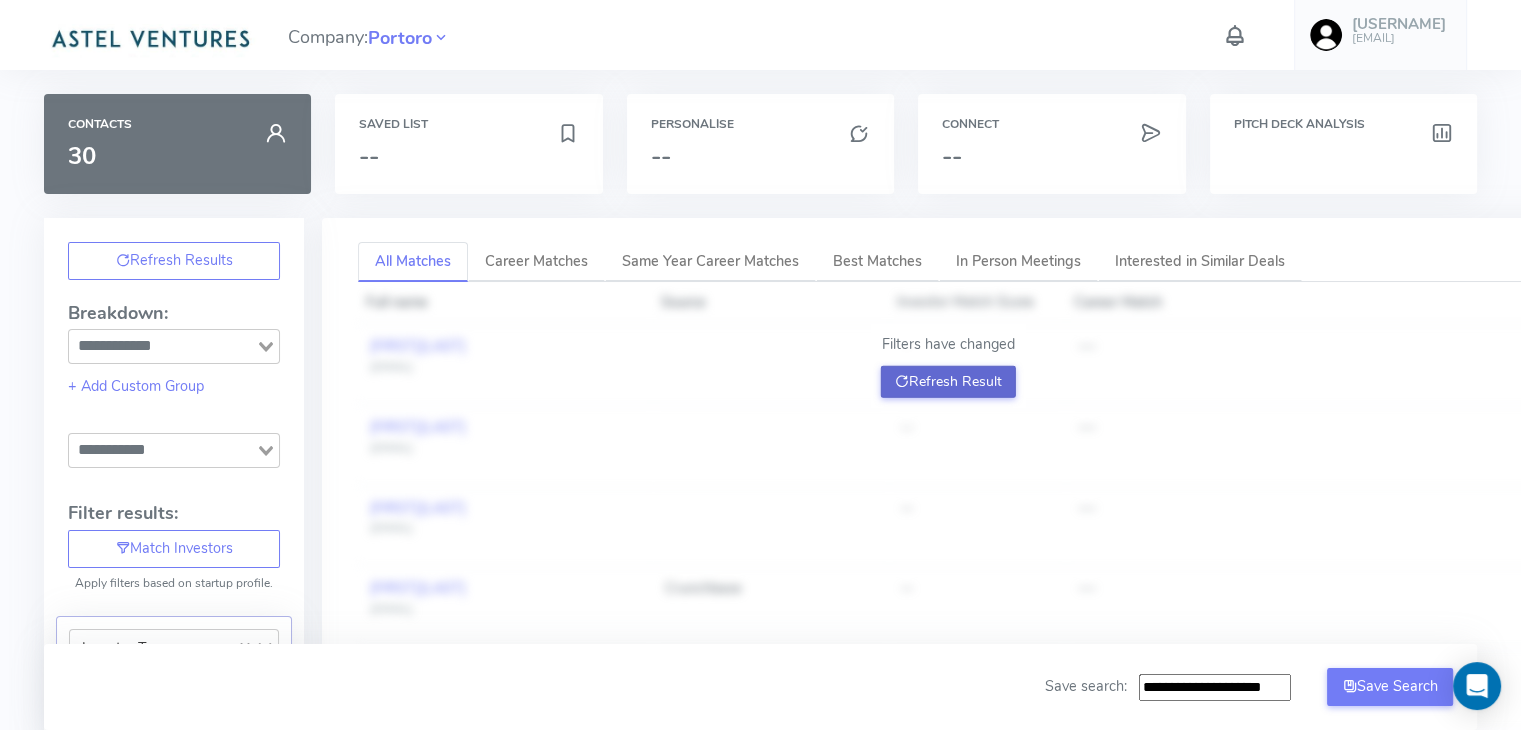 click on "Refresh Result" 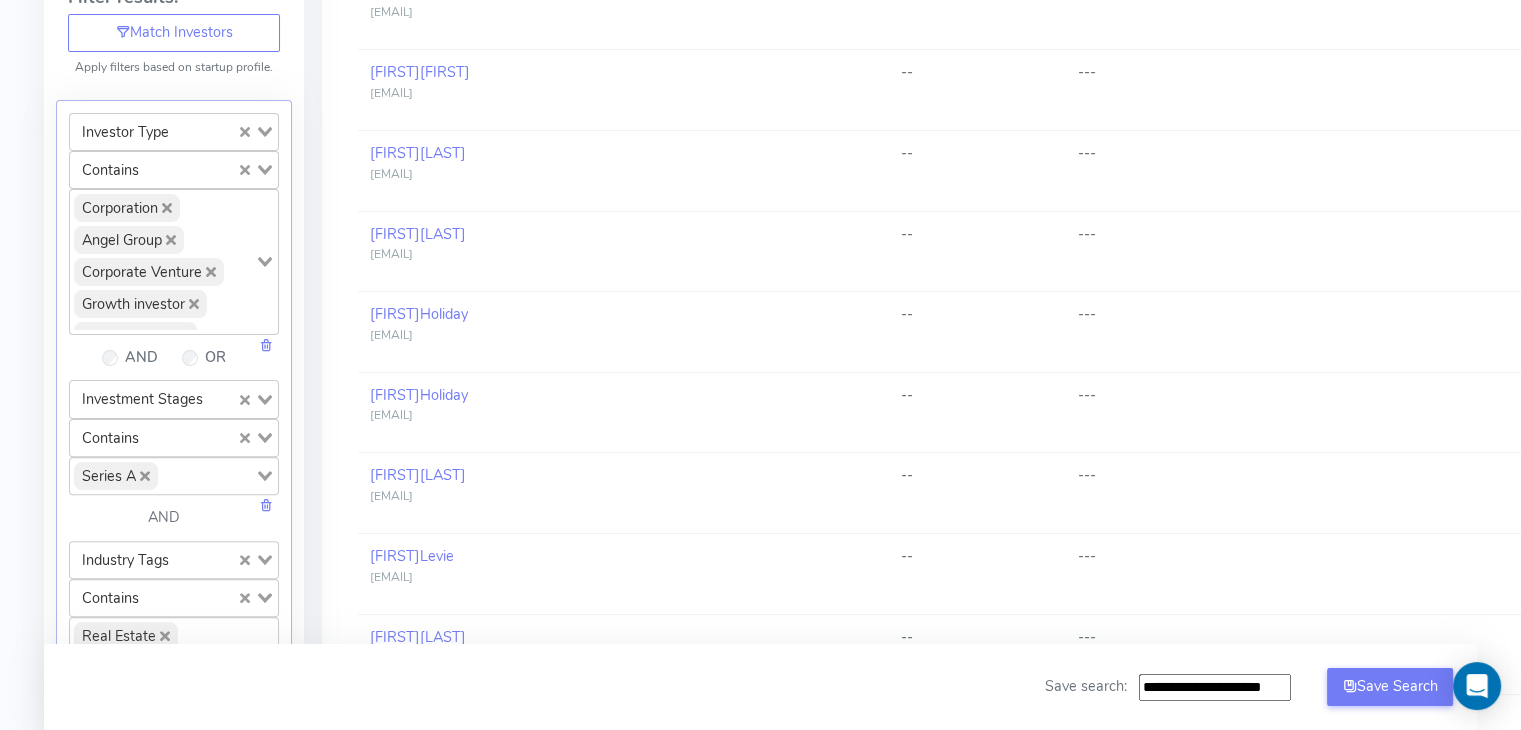 scroll, scrollTop: 0, scrollLeft: 0, axis: both 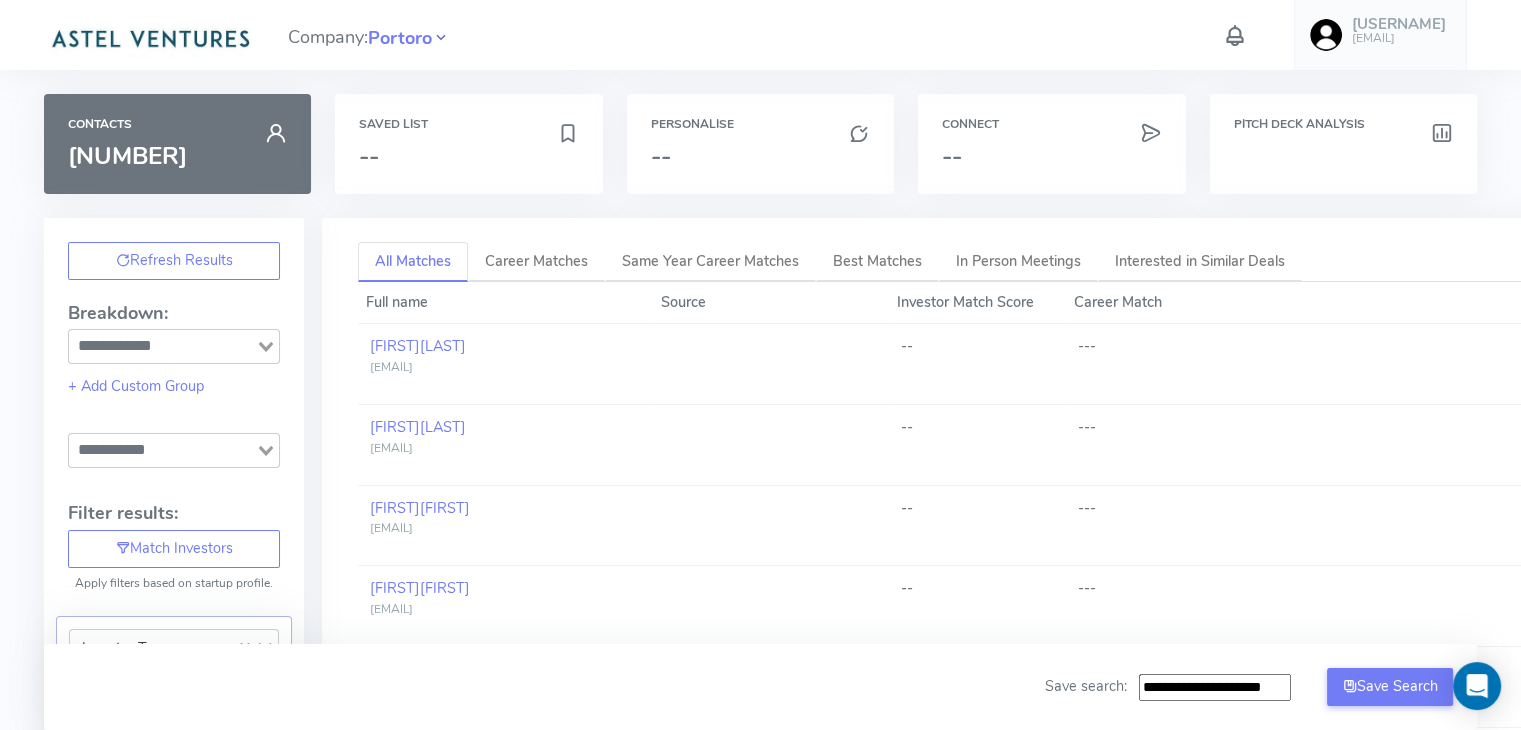 click at bounding box center [441, 38] 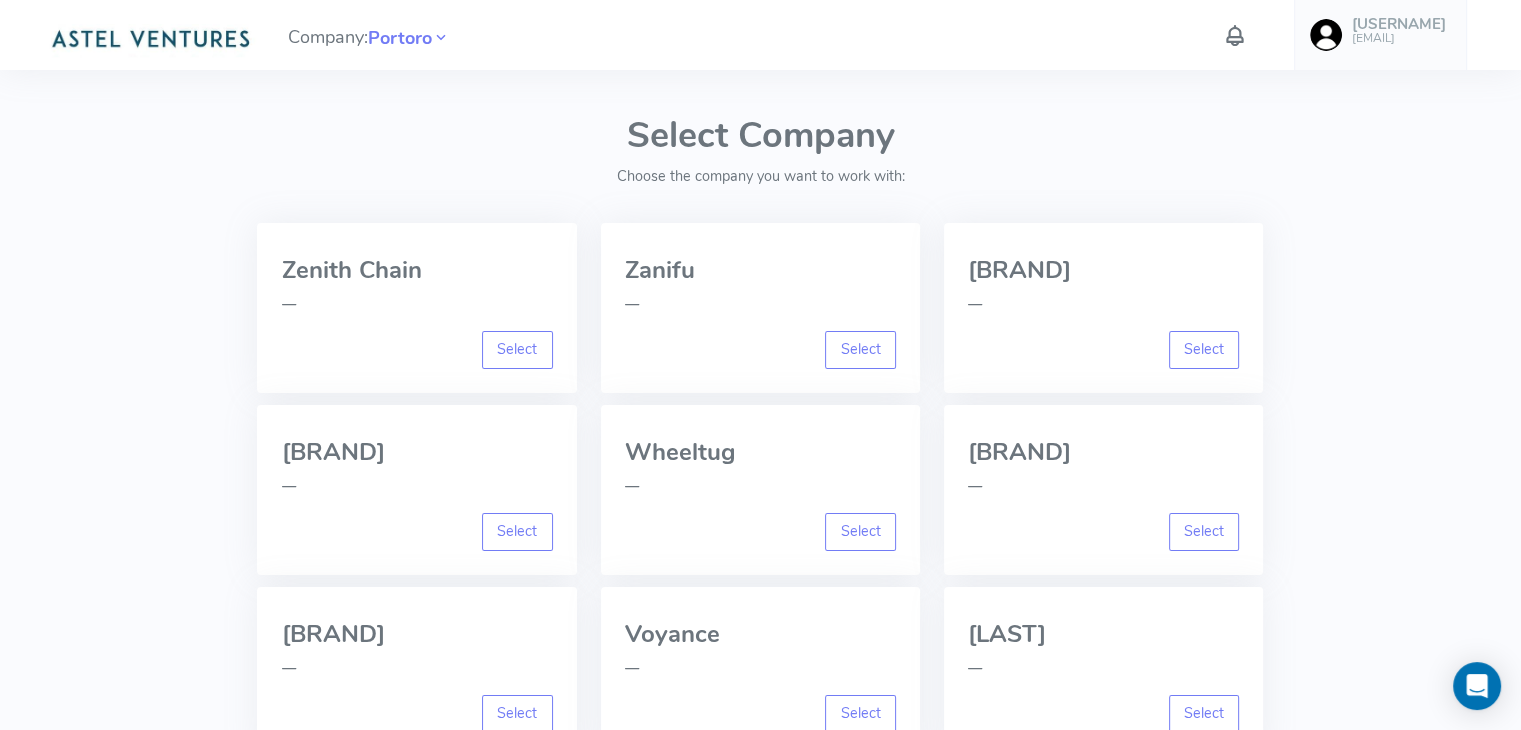 click on "Select Company" at bounding box center (760, 136) 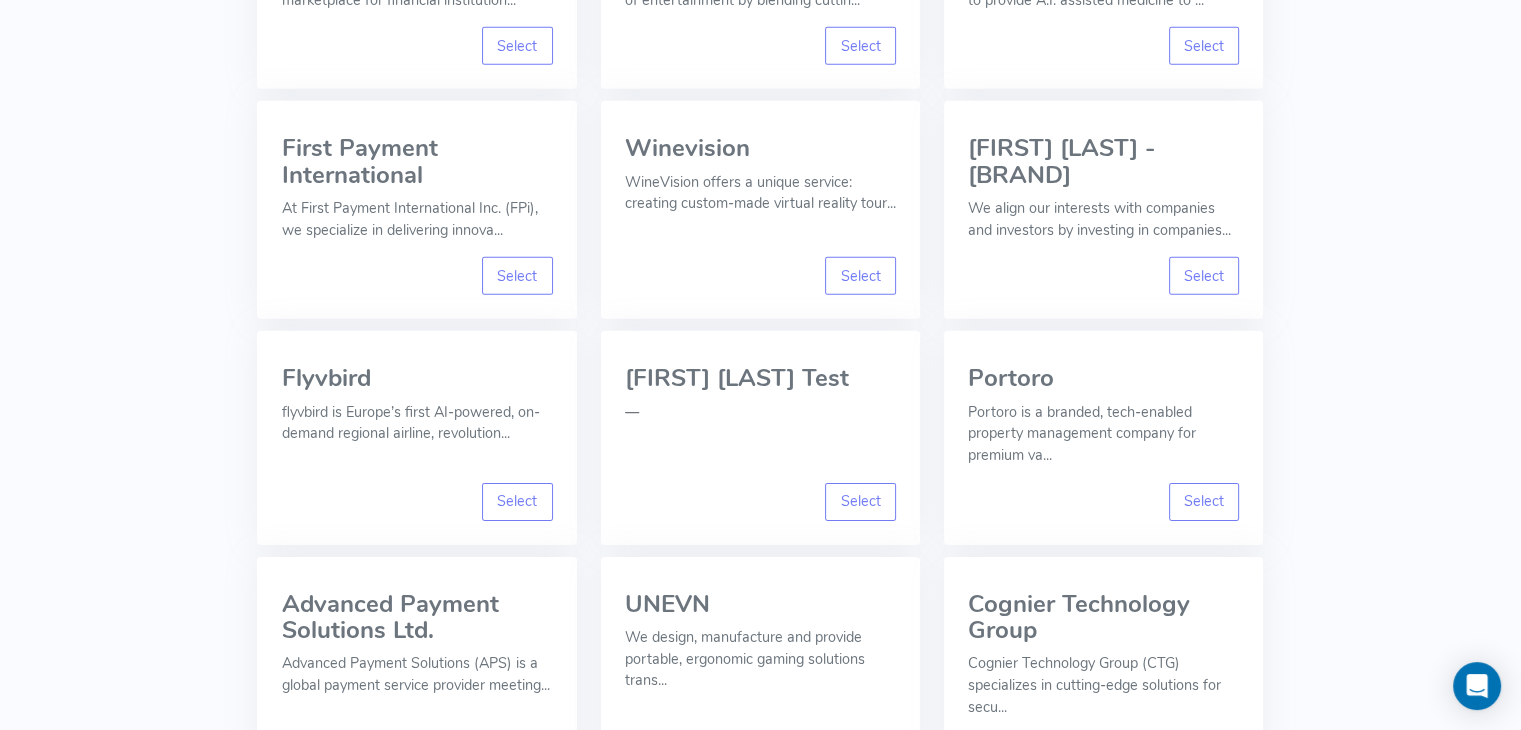 scroll, scrollTop: 7577, scrollLeft: 0, axis: vertical 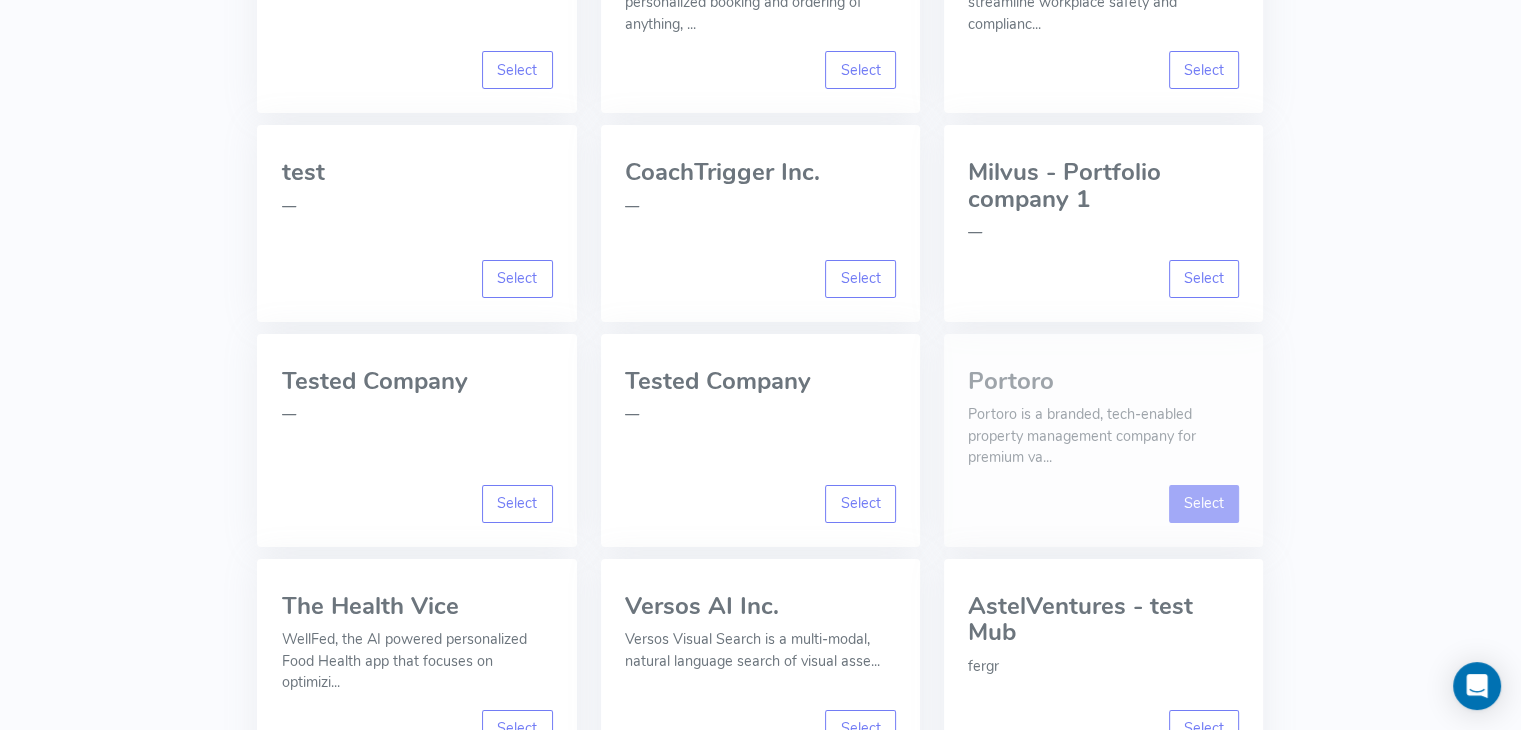 click on "Select" at bounding box center [1204, 504] 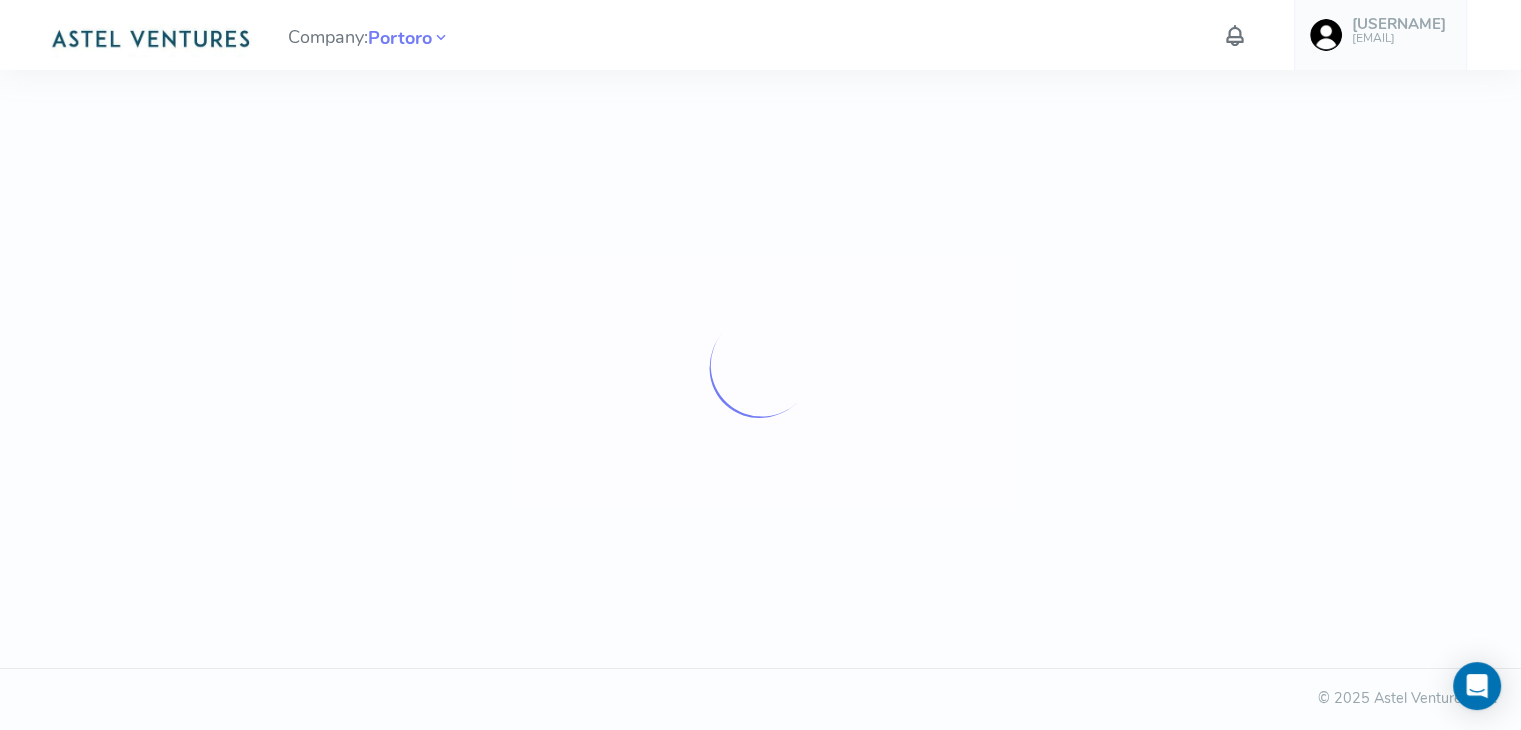 scroll, scrollTop: 0, scrollLeft: 0, axis: both 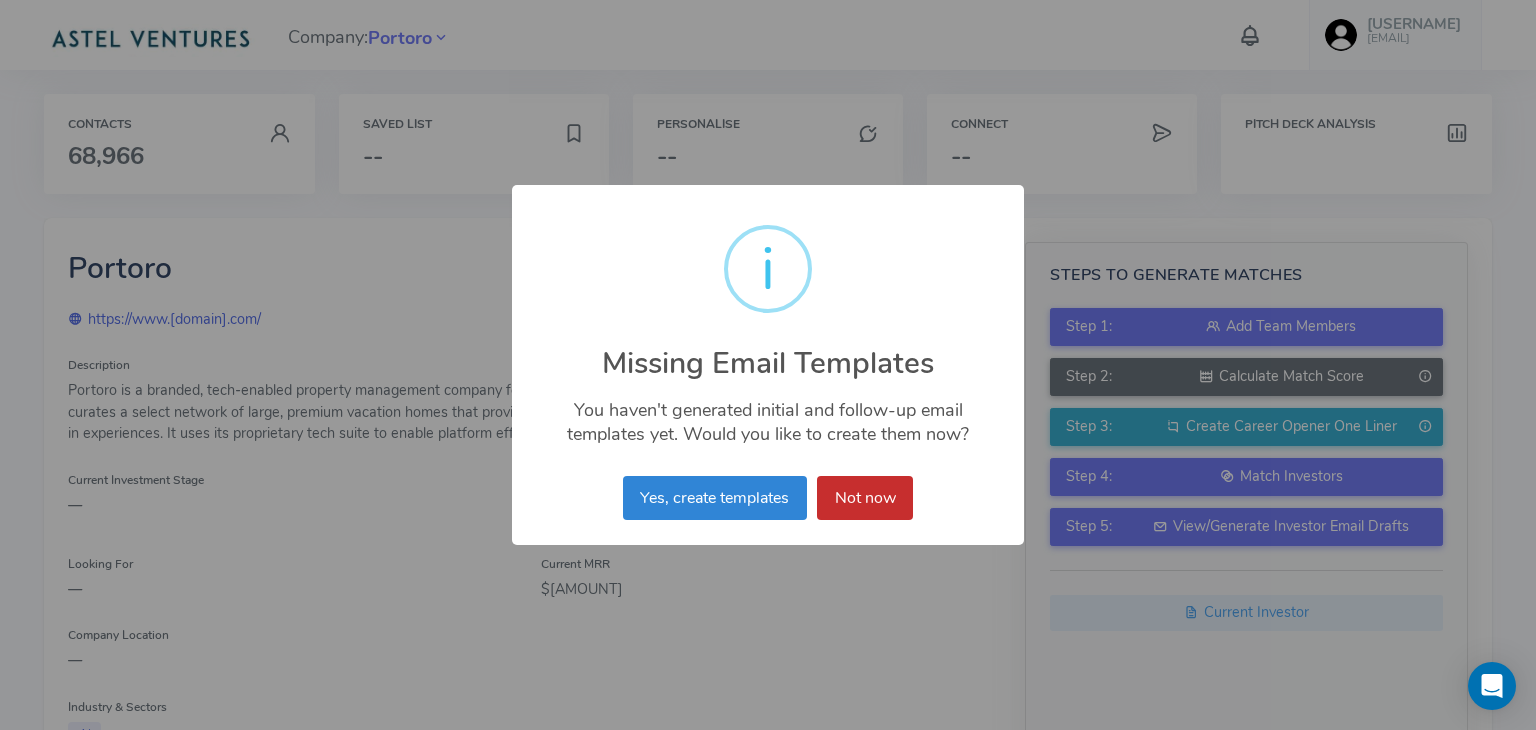 click on "Not now" at bounding box center (865, 498) 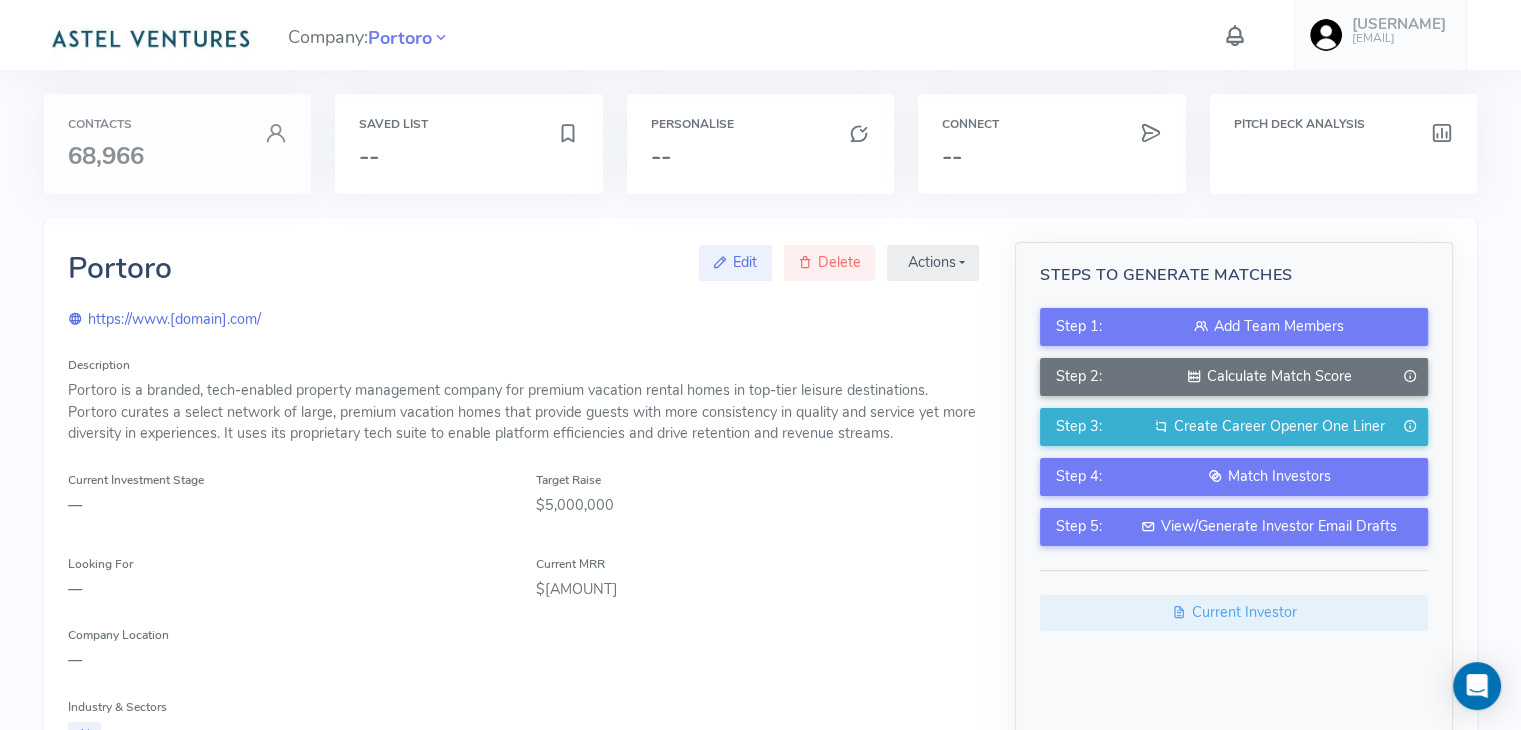 click on "68,966" at bounding box center (177, 156) 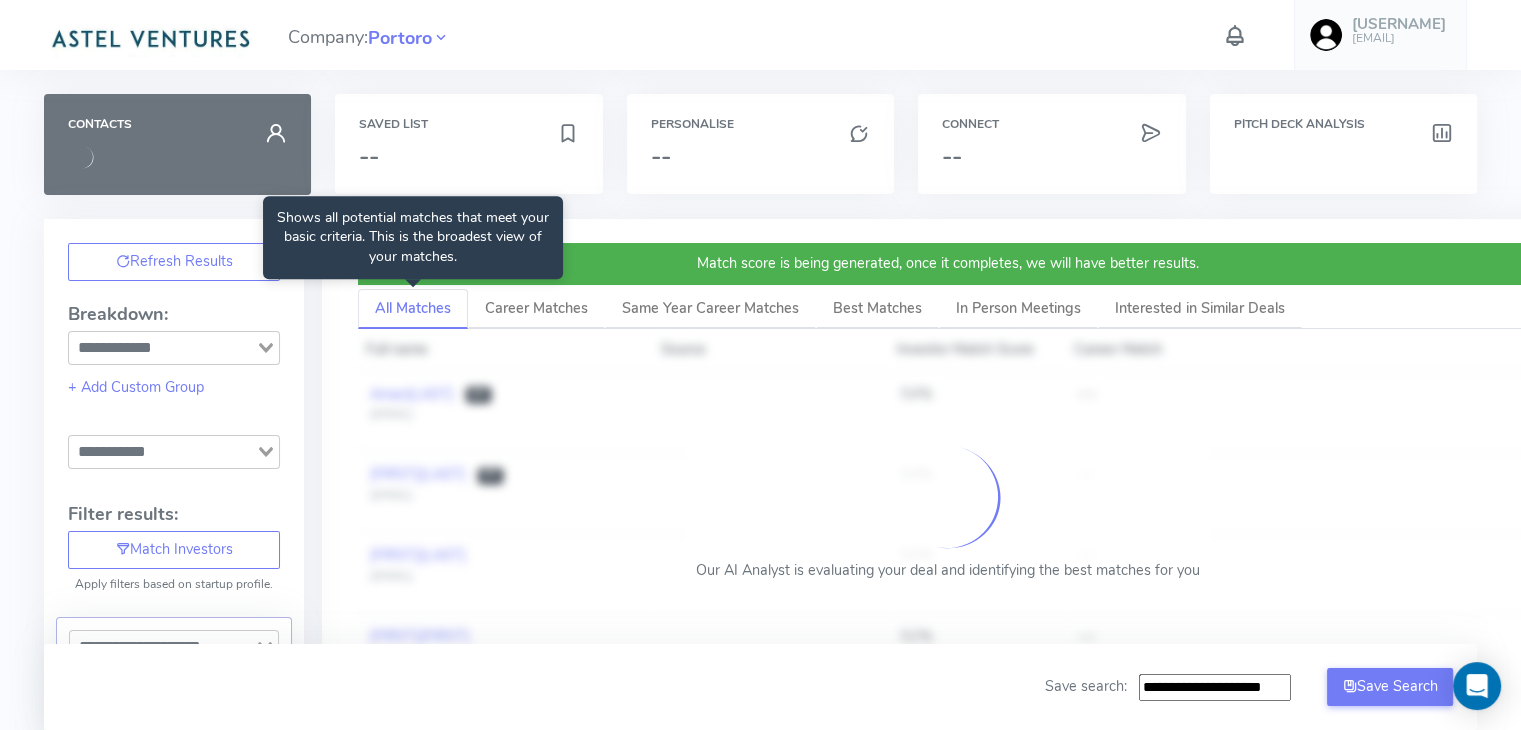 click on "All Matches" at bounding box center (413, 309) 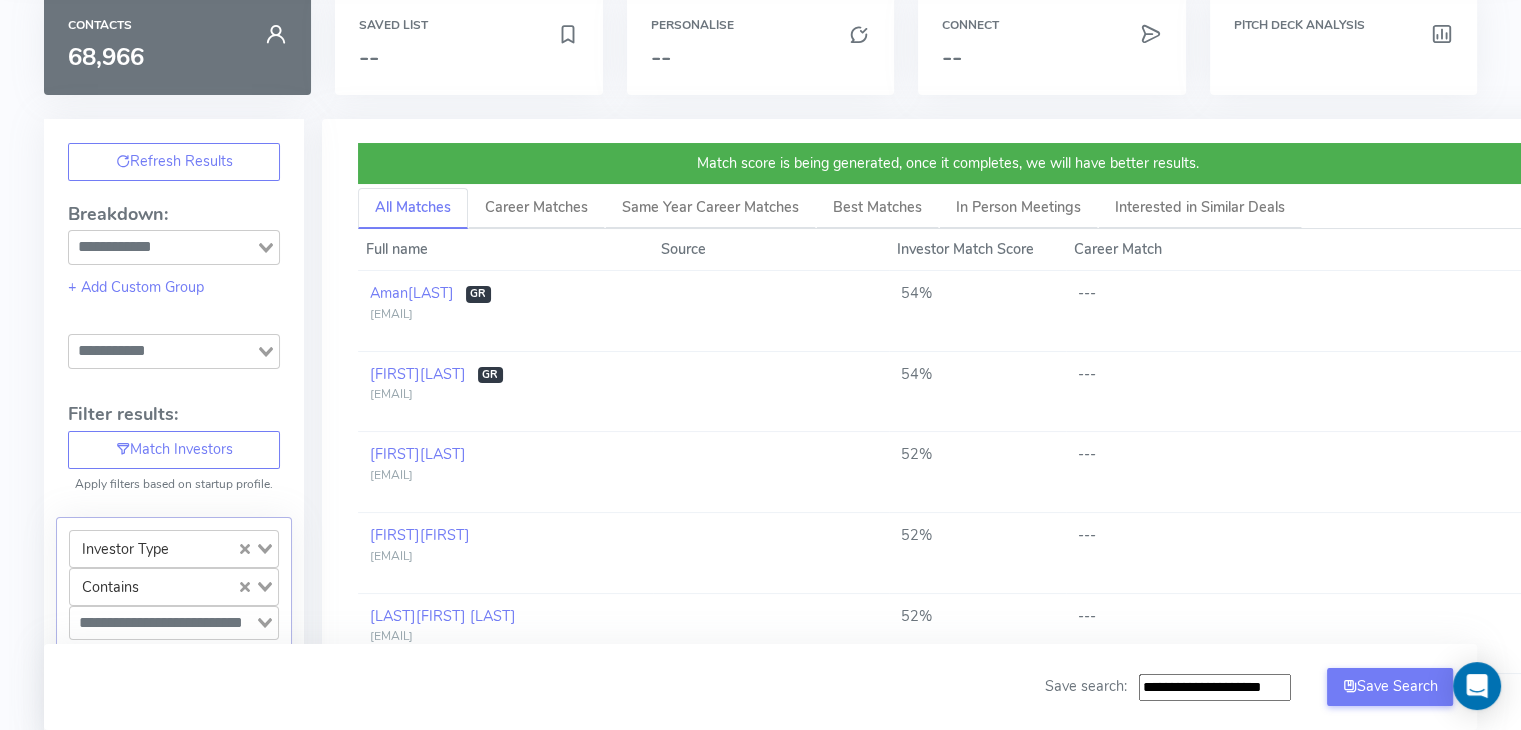 scroll, scrollTop: 0, scrollLeft: 0, axis: both 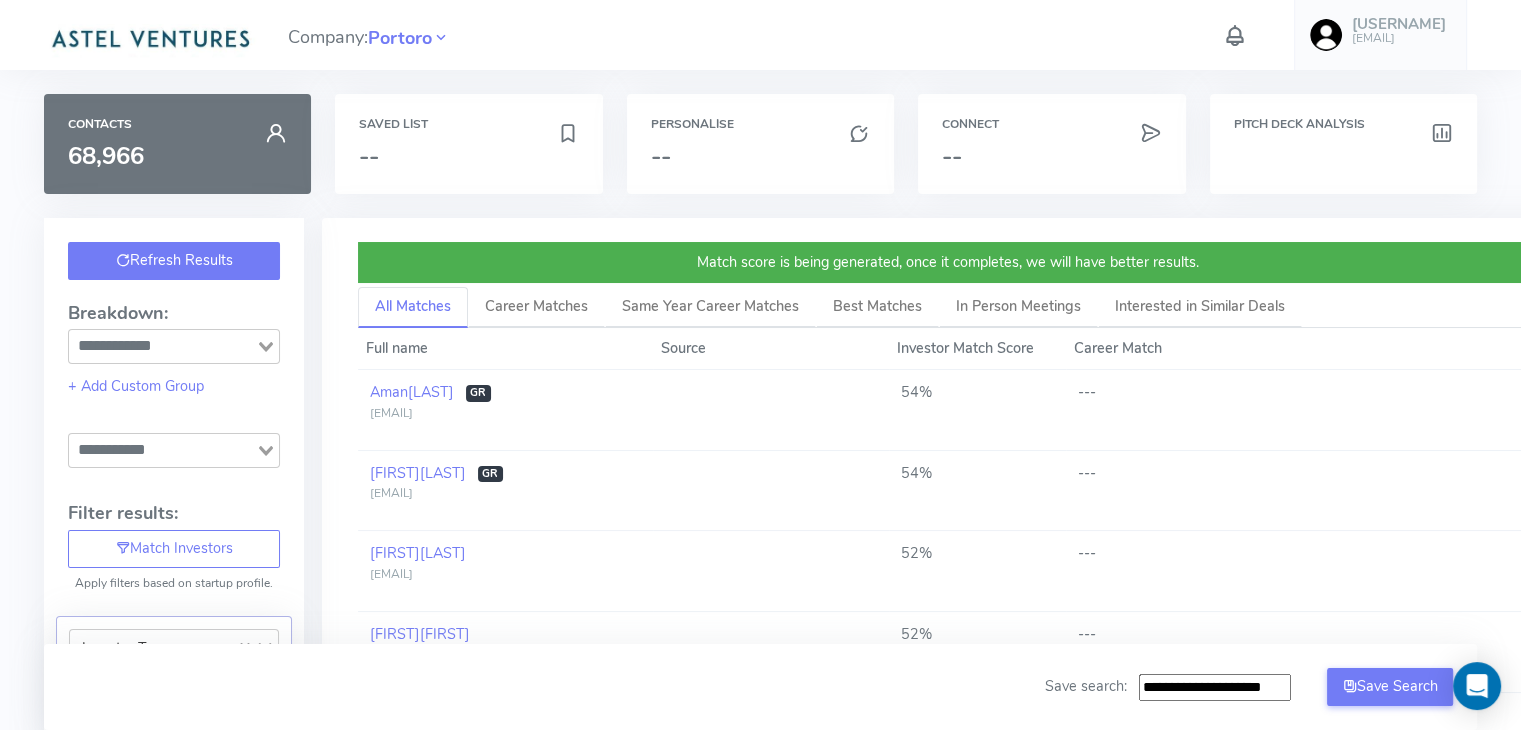 click on "Refresh Results" at bounding box center (174, 261) 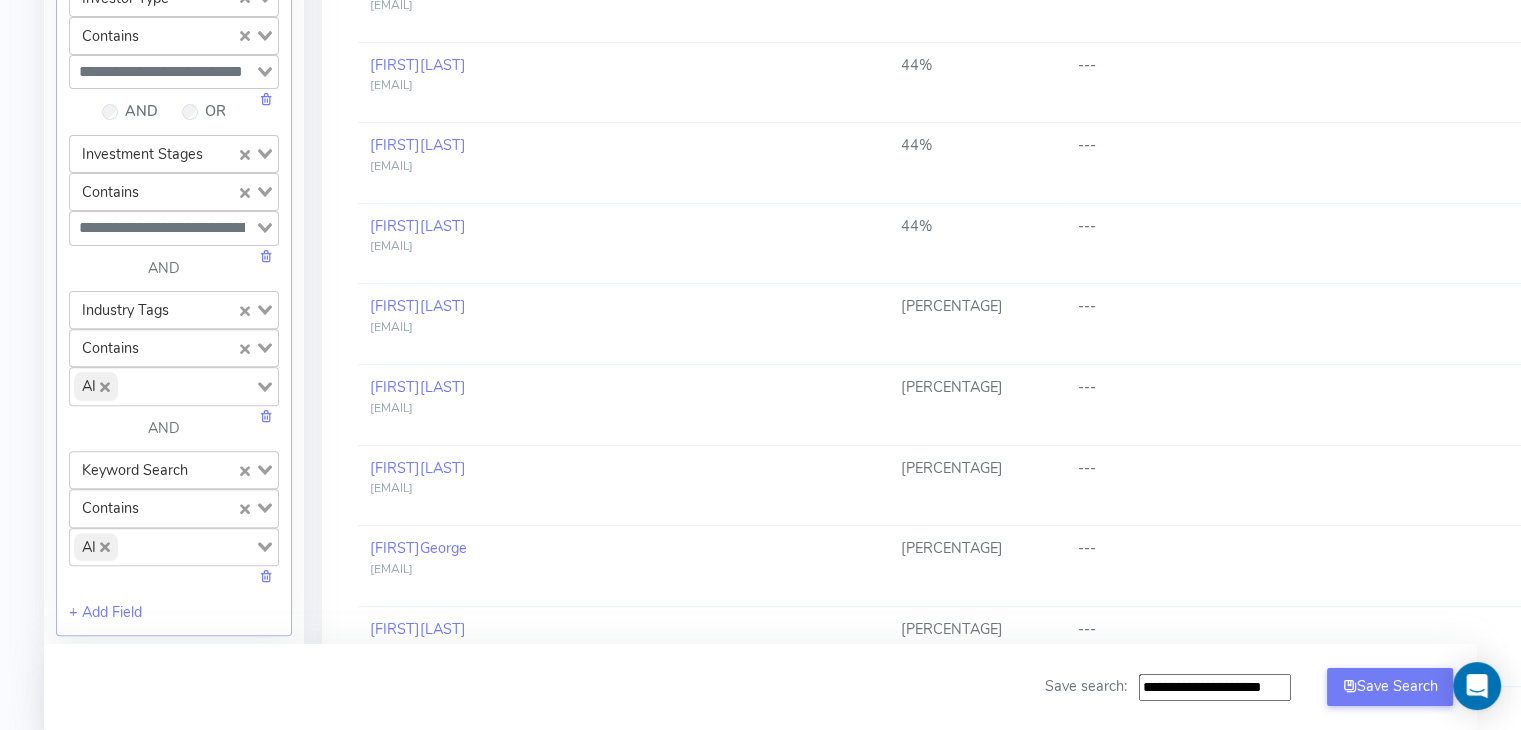 scroll, scrollTop: 0, scrollLeft: 0, axis: both 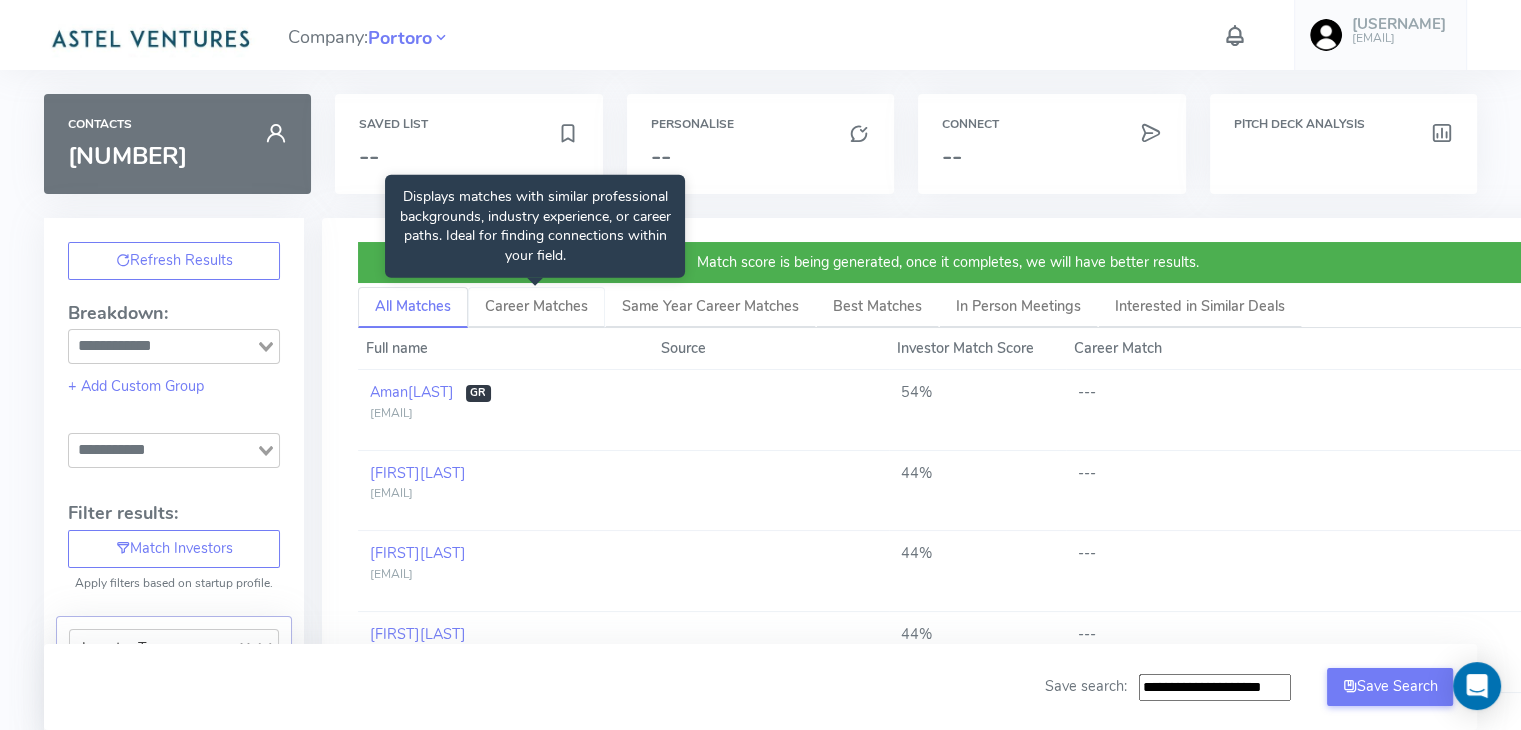 click on "Career Matches" at bounding box center (536, 307) 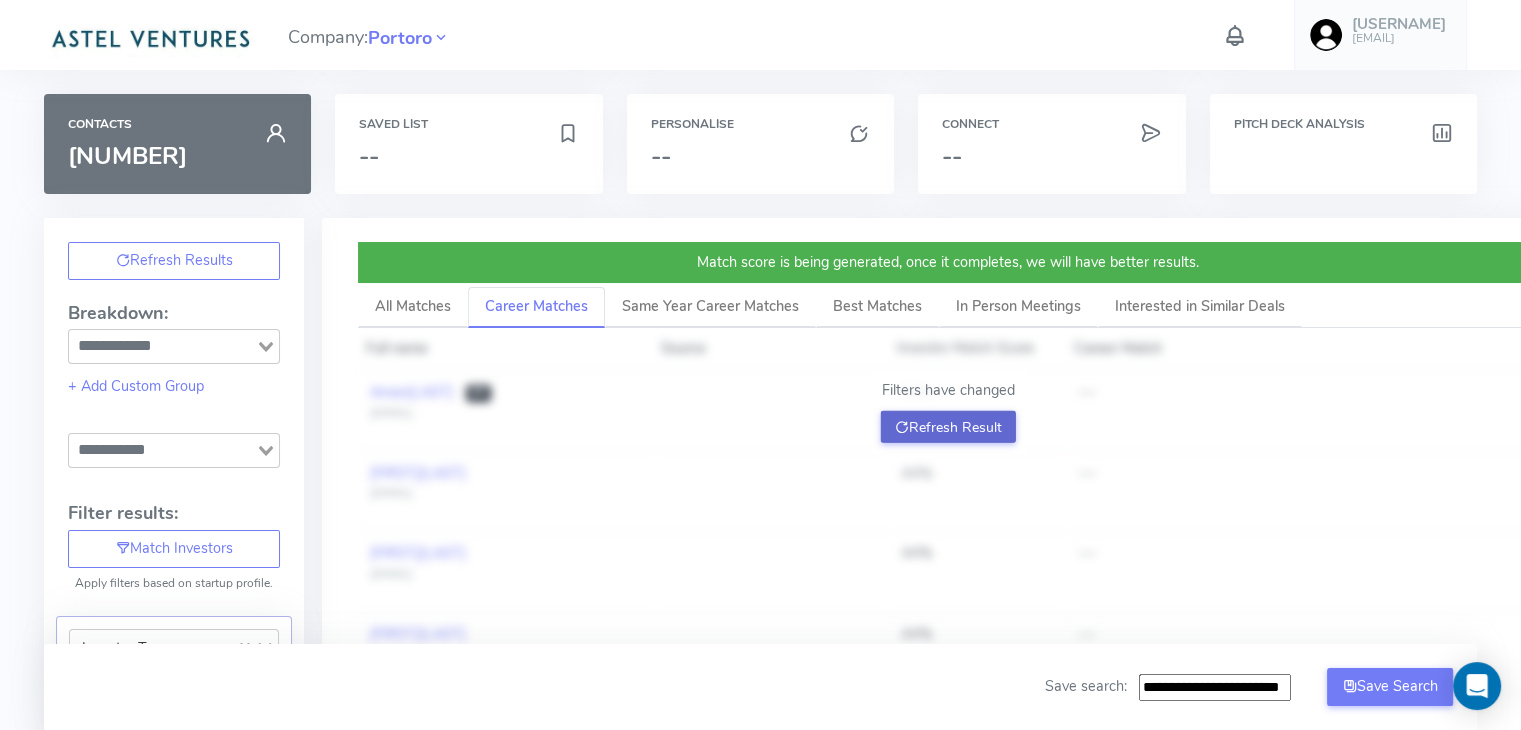 click on "Refresh Result" 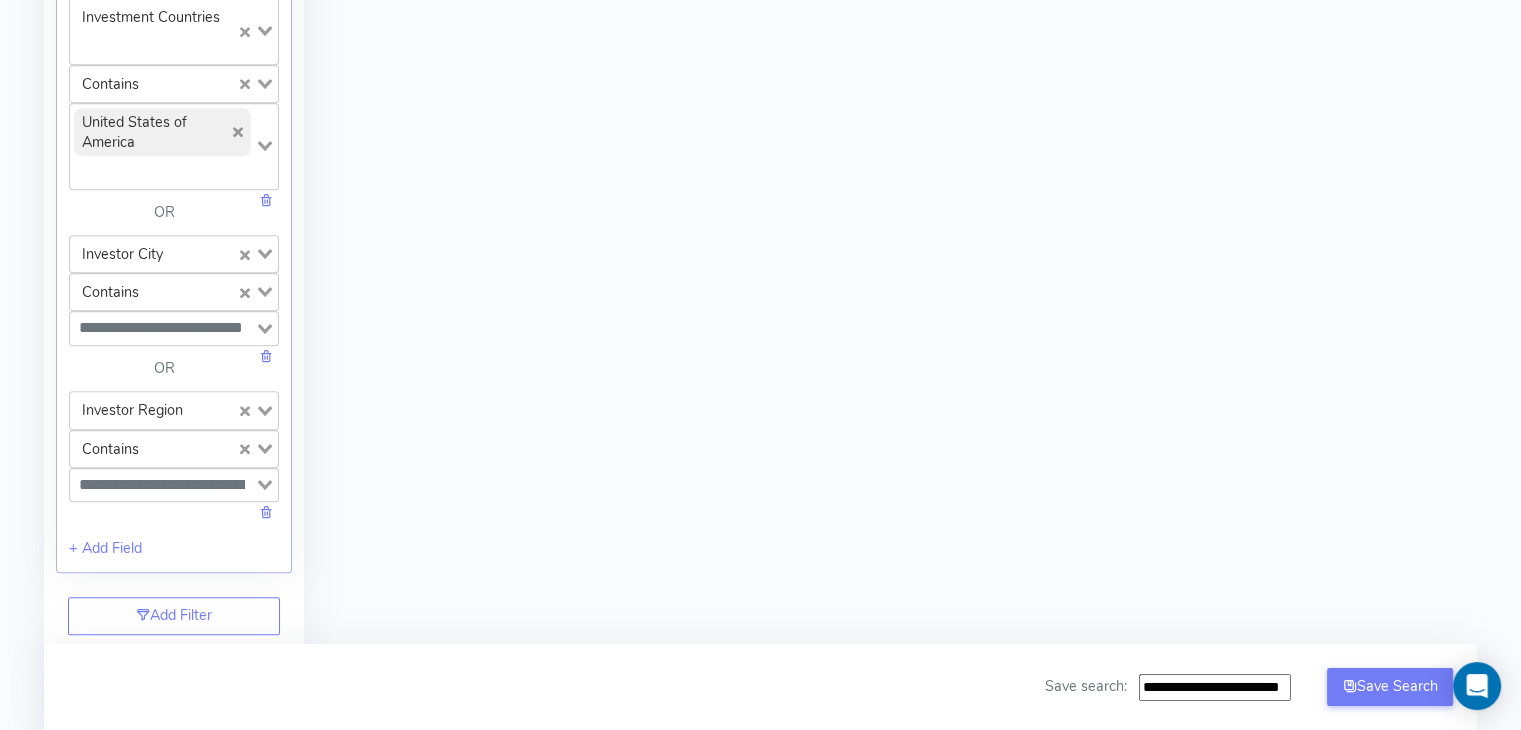 scroll, scrollTop: 1732, scrollLeft: 0, axis: vertical 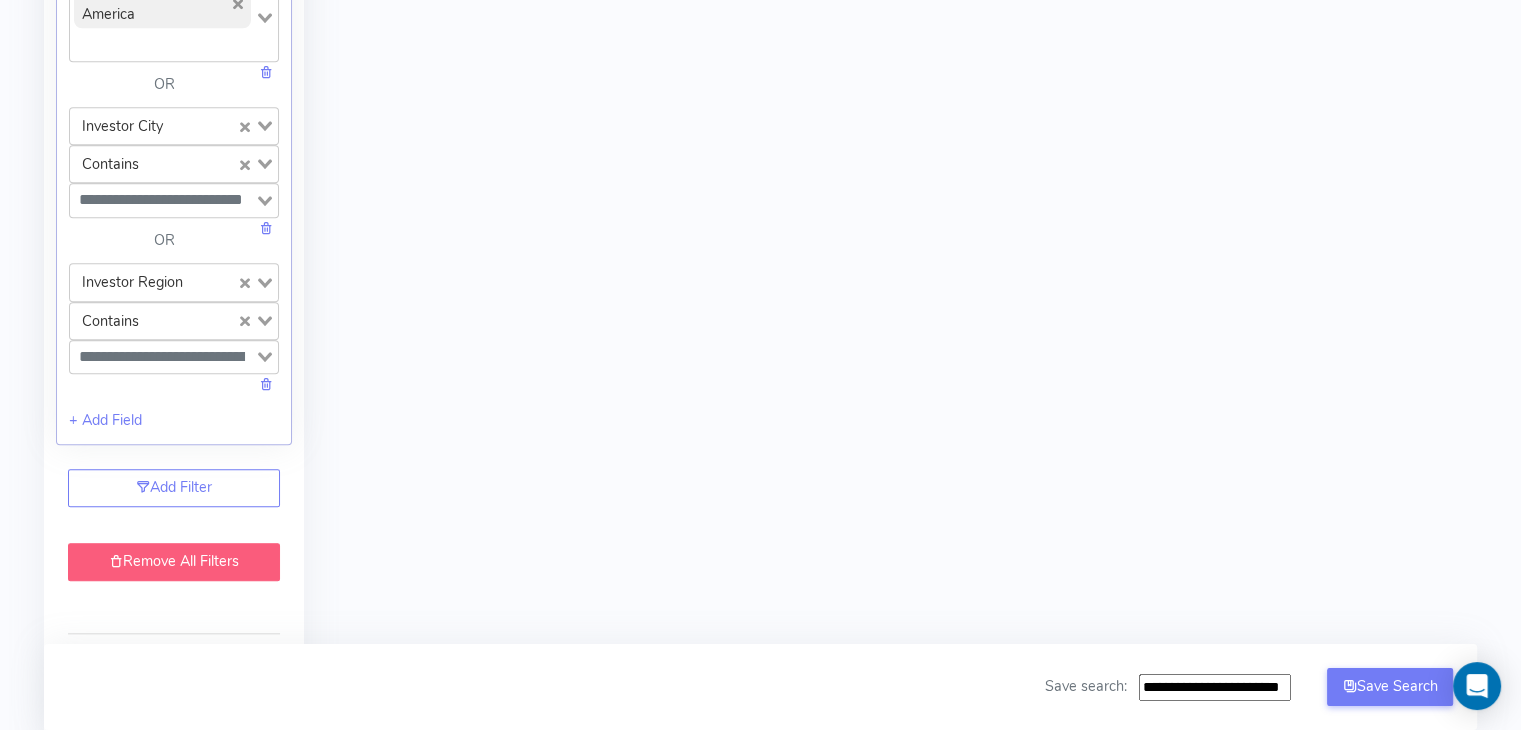 click on "Remove All Filters" at bounding box center (174, 562) 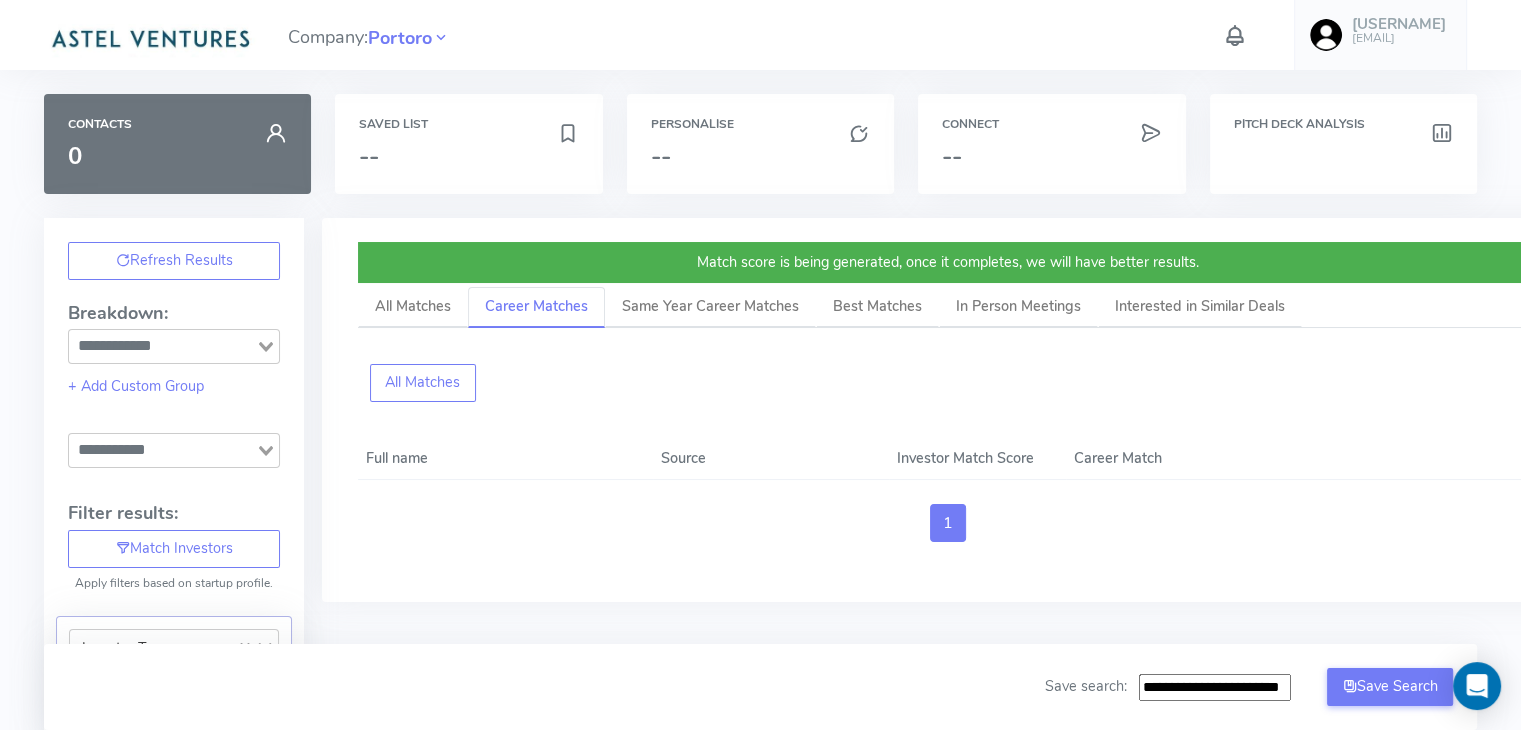 scroll, scrollTop: 6, scrollLeft: 0, axis: vertical 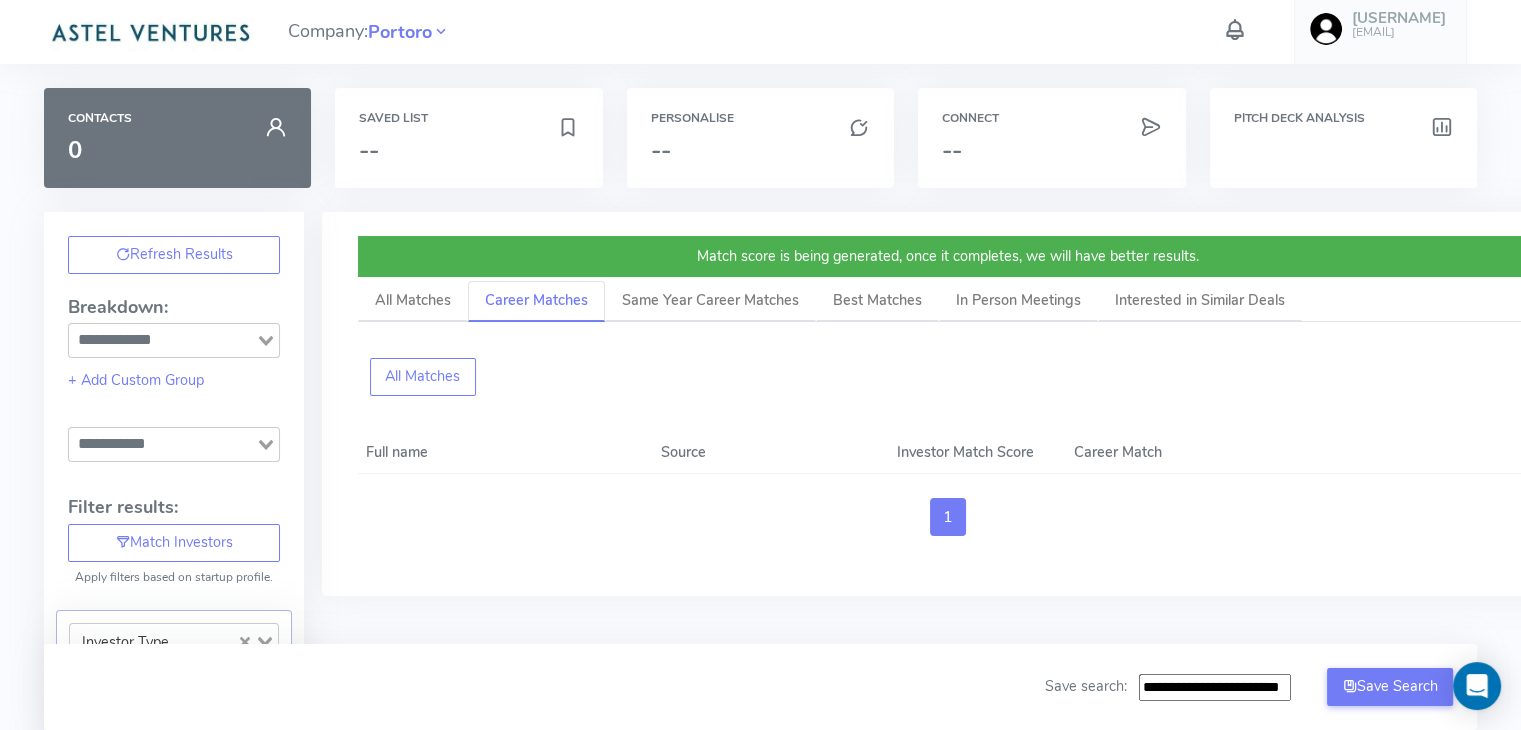 click on "Match score is being generated, once it completes, we will have better results.  All Matches  Career Matches  Same Year Career Matches  Best Matches  In Person Meetings  Interested in Similar Deals   All Matches   Full name   Source   Investor Match Score   Career Match  1" at bounding box center (948, 404) 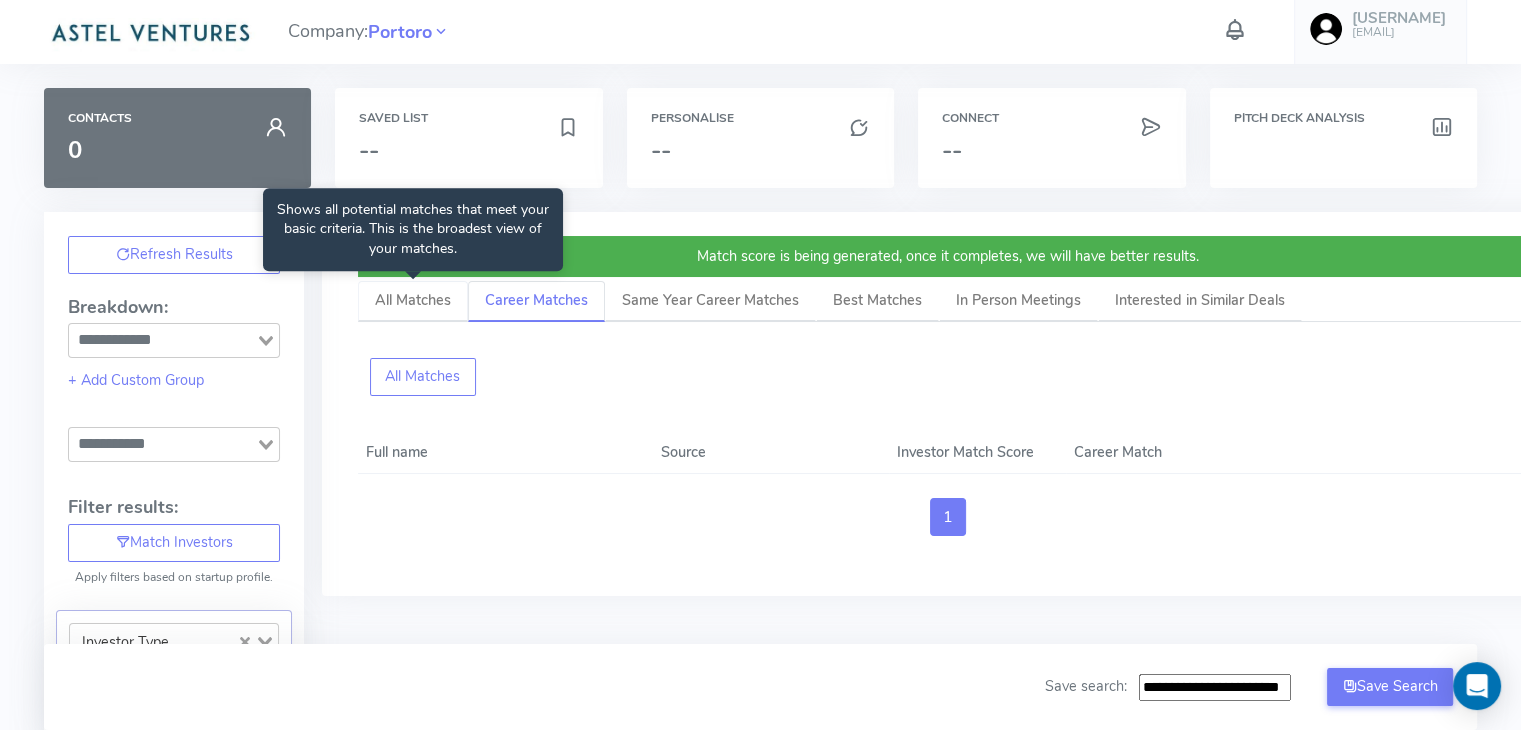 click on "All Matches" at bounding box center (413, 301) 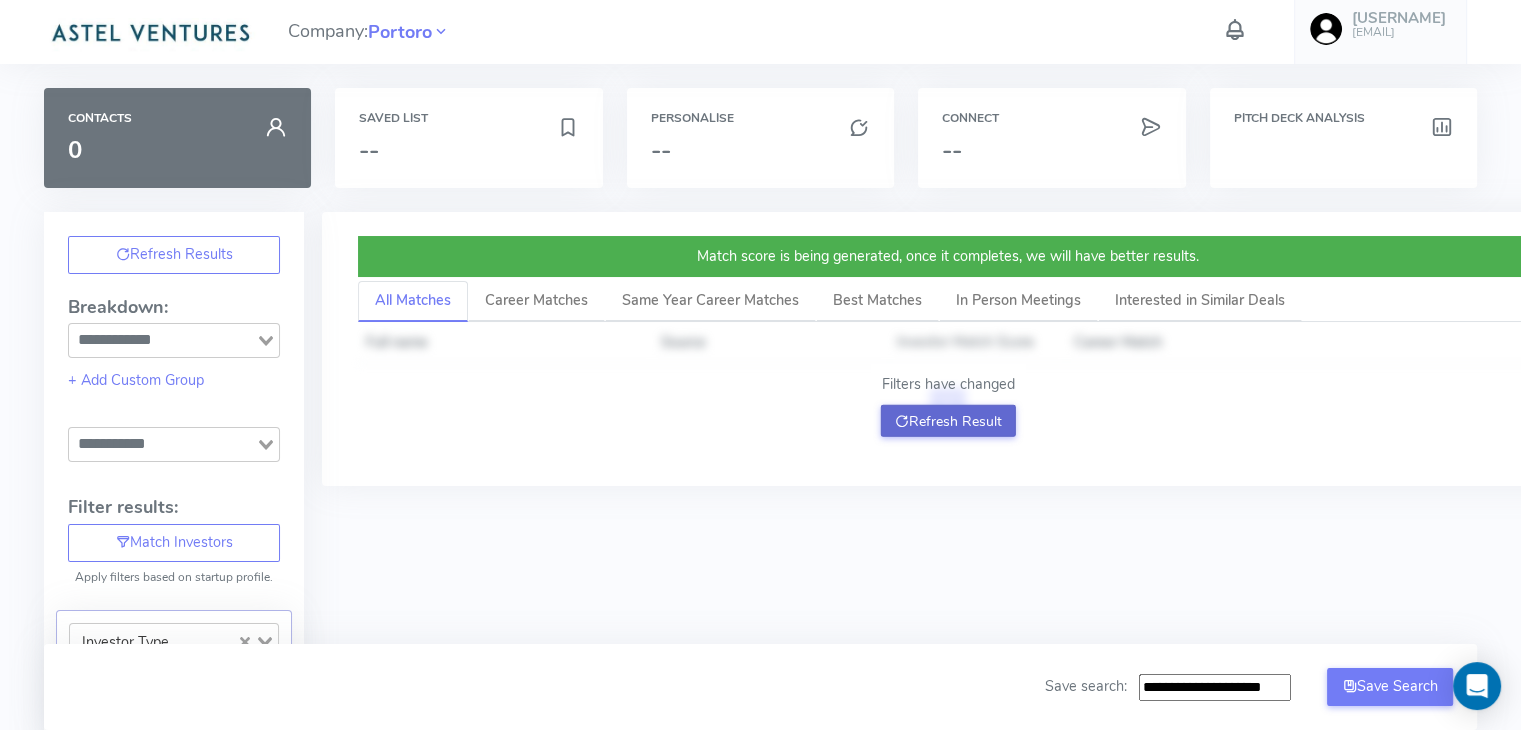 click on "Refresh Result" 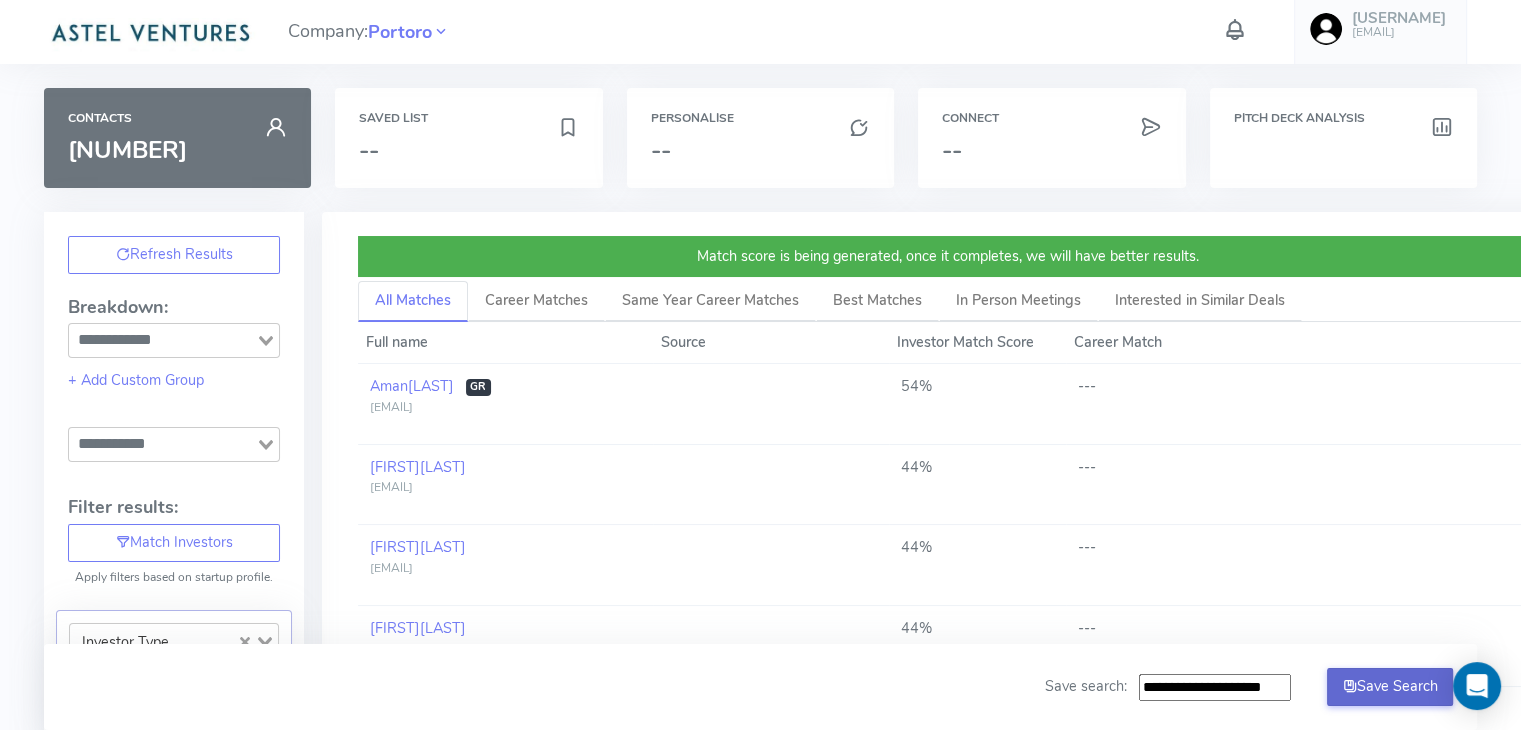 click on "Save Search" at bounding box center (1390, 687) 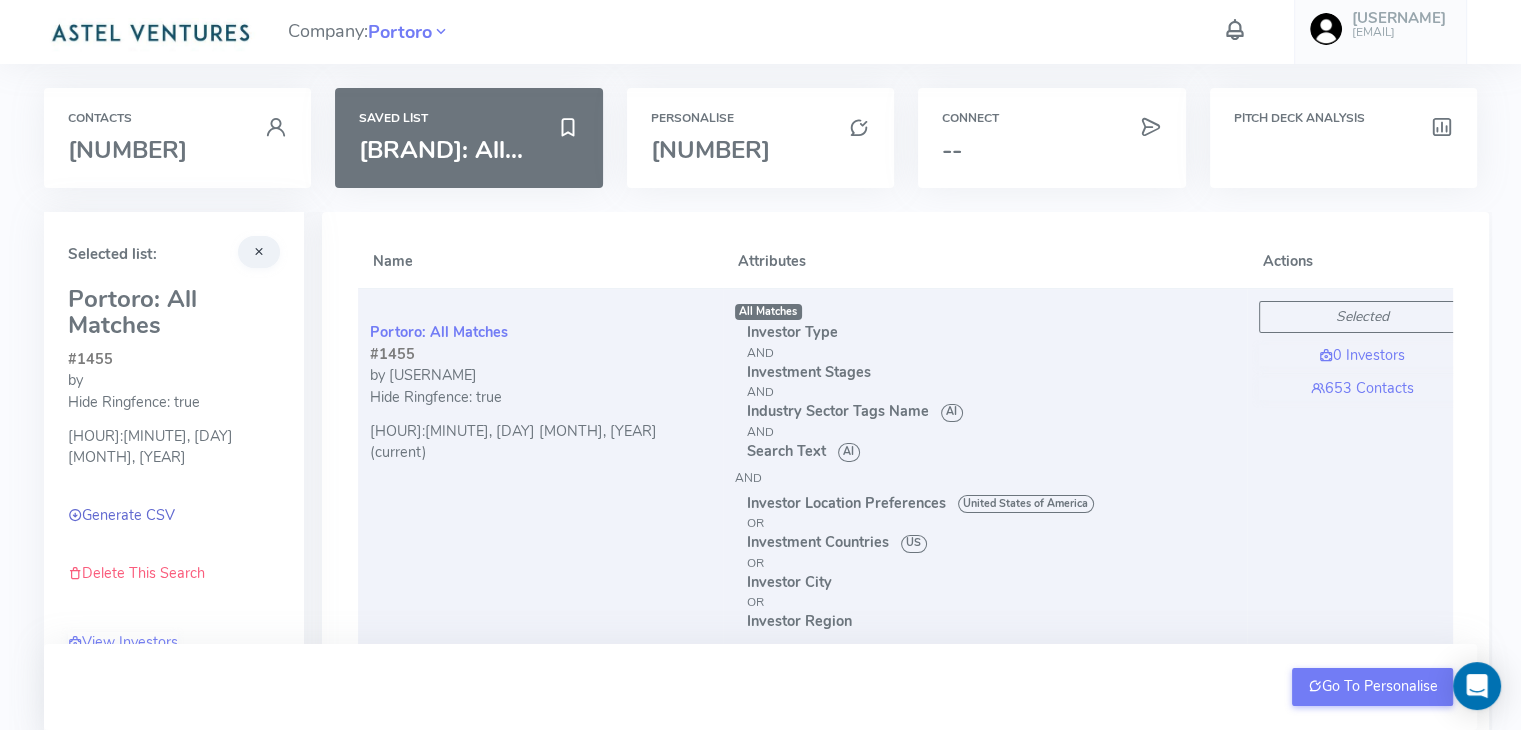 click on "Generate CSV" 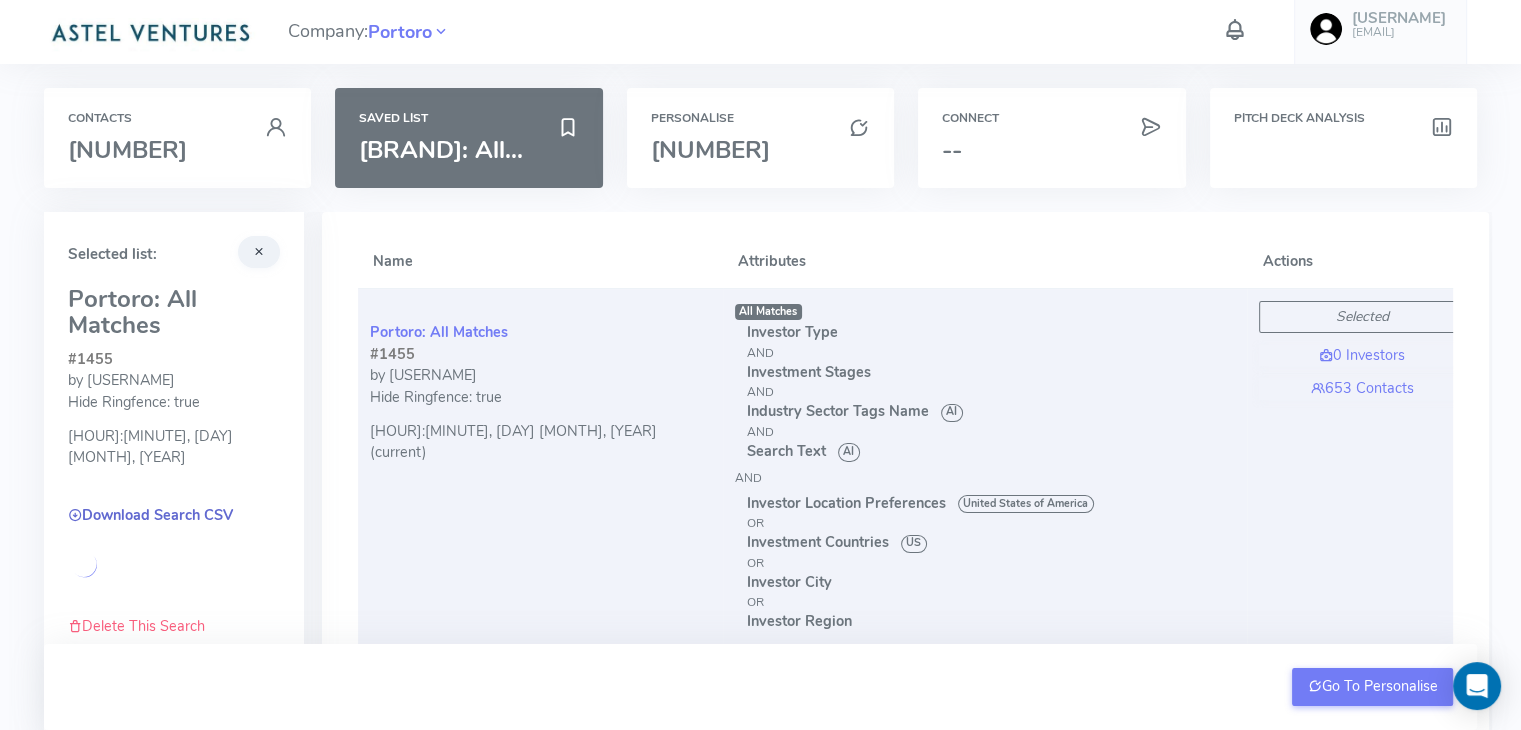 click on "Download Search CSV" at bounding box center (150, 515) 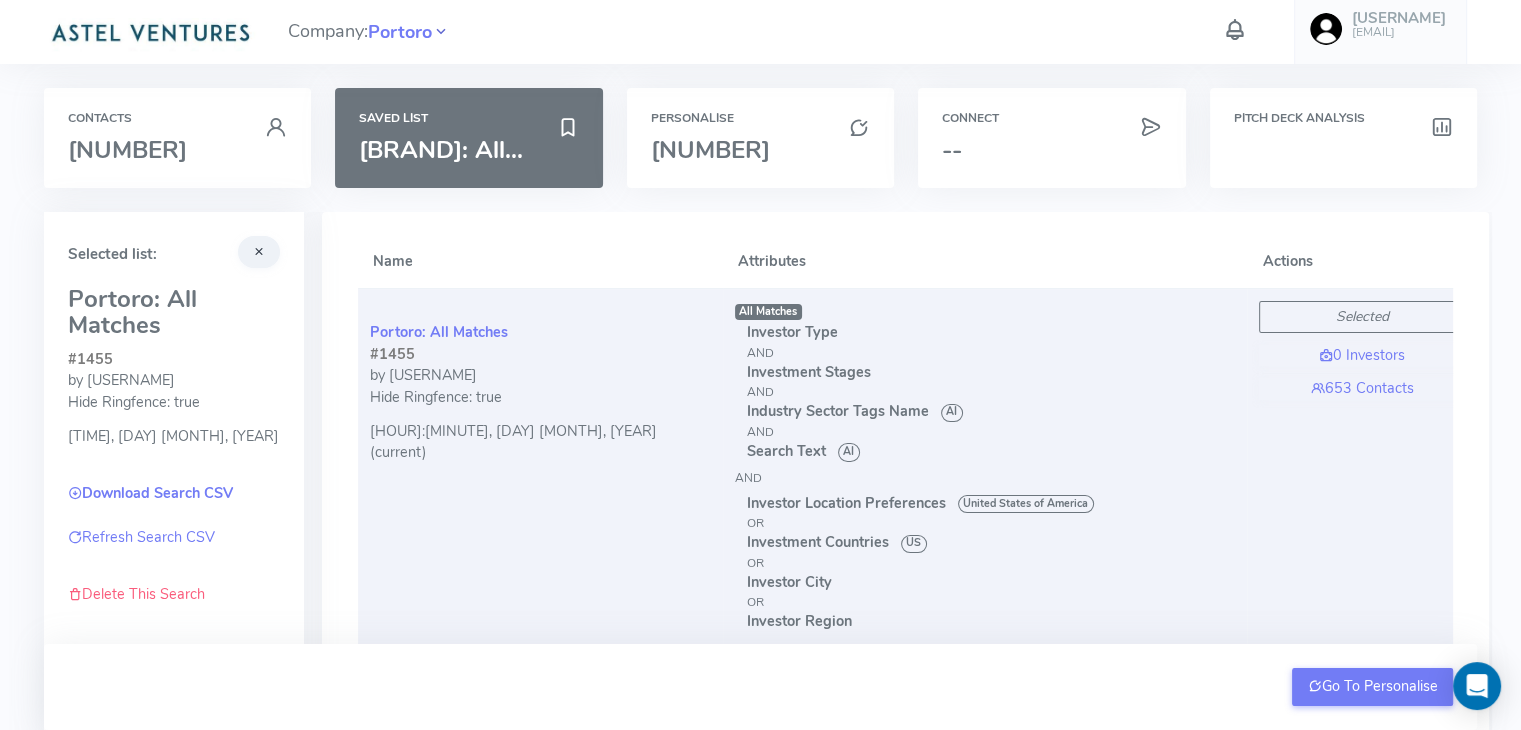 click at bounding box center (441, 32) 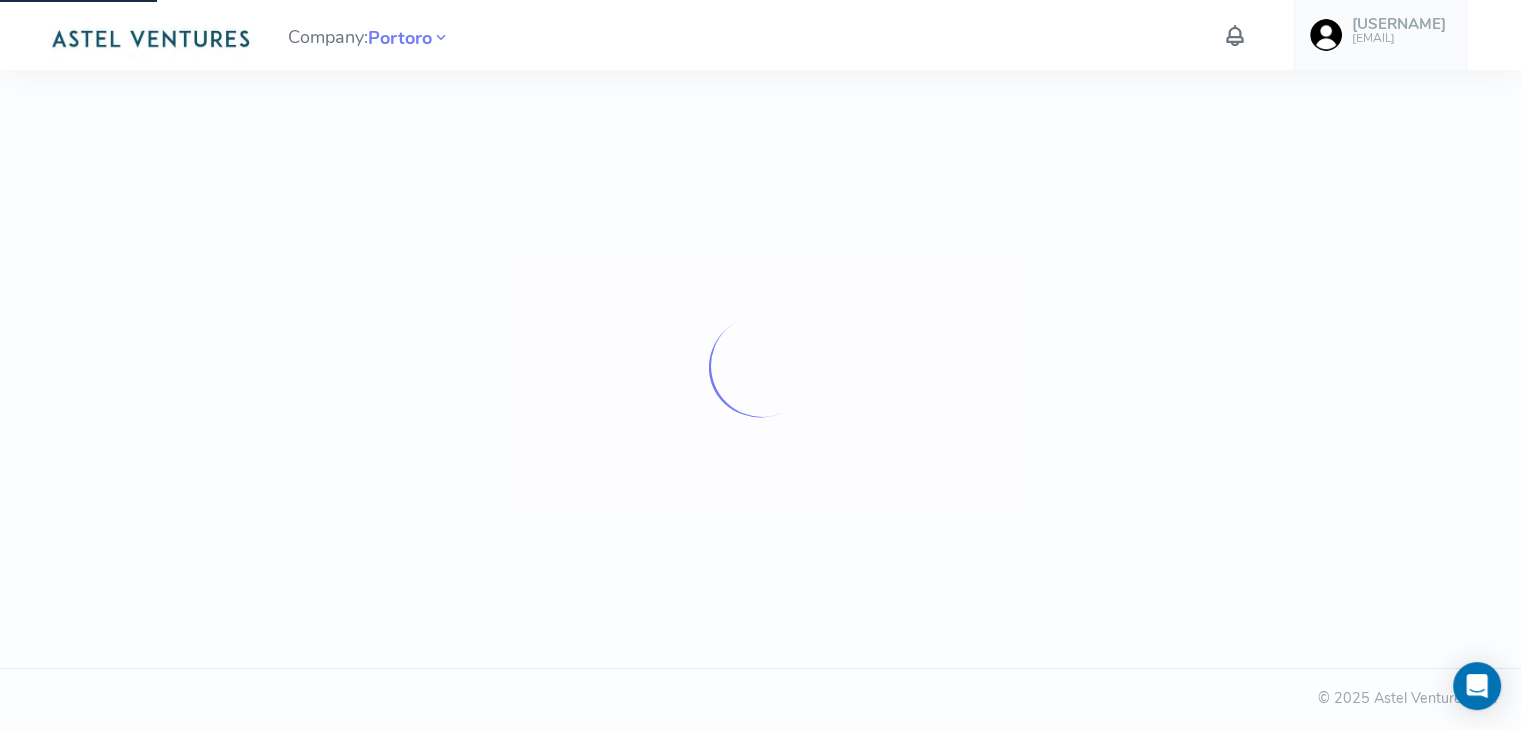 scroll, scrollTop: 0, scrollLeft: 0, axis: both 